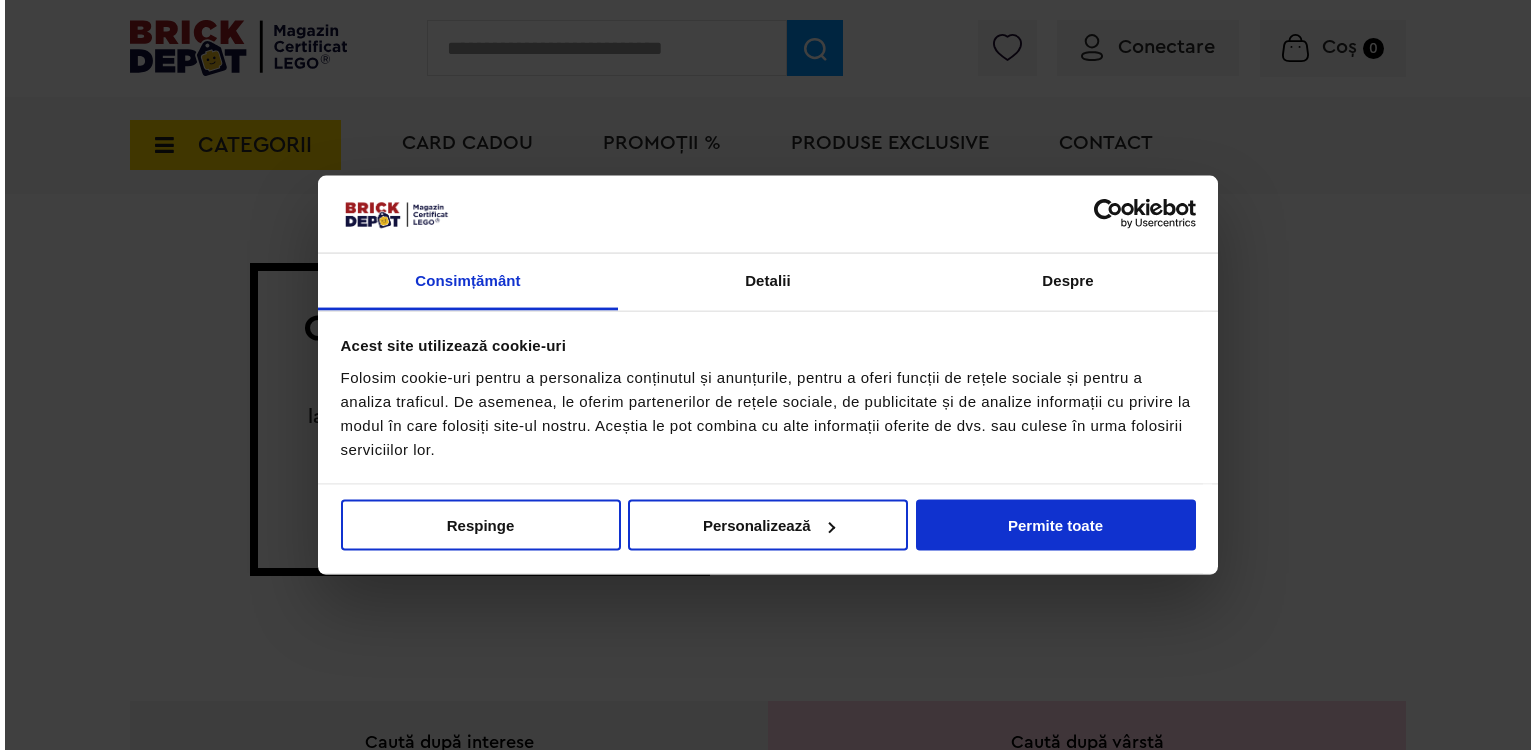 scroll, scrollTop: 0, scrollLeft: 0, axis: both 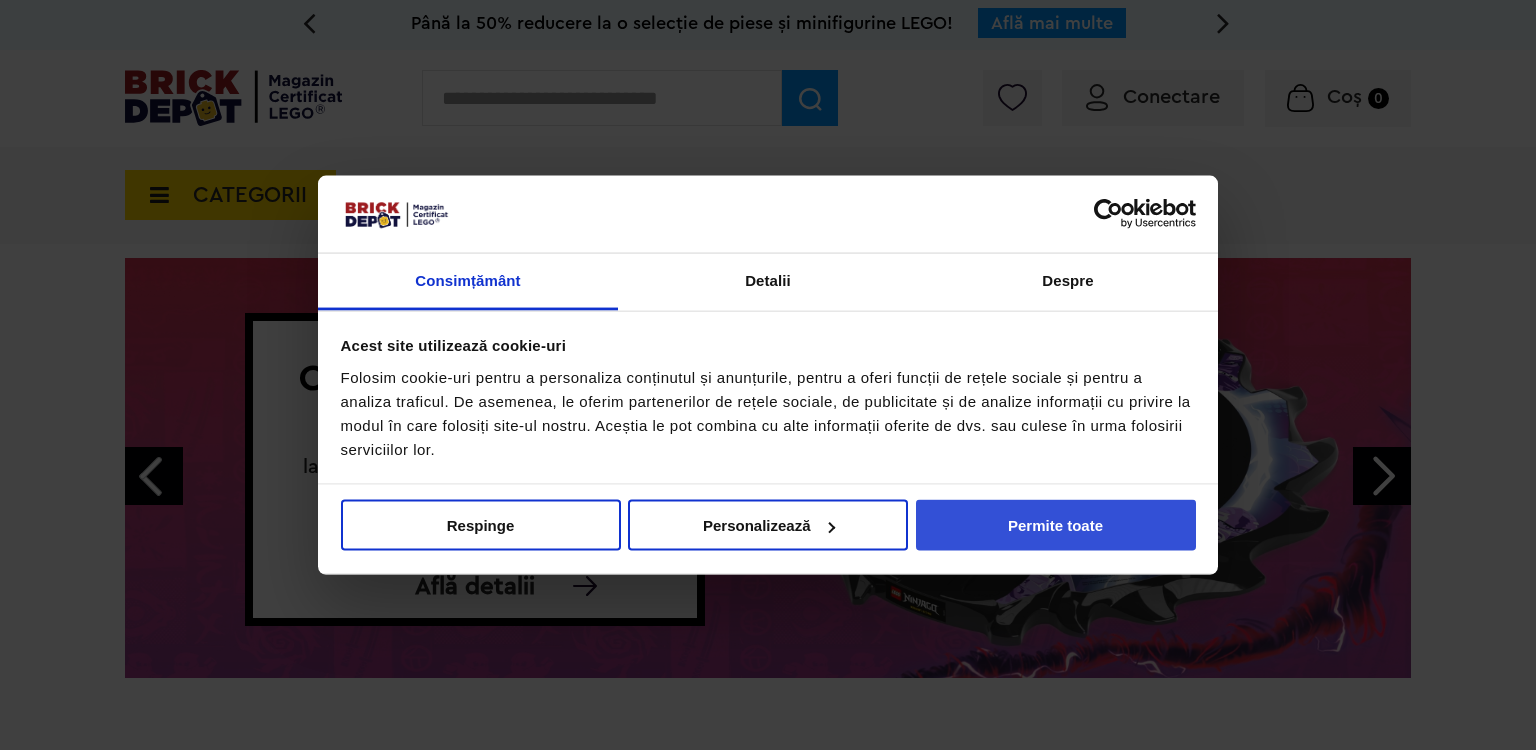 click on "Permite toate" at bounding box center (1056, 525) 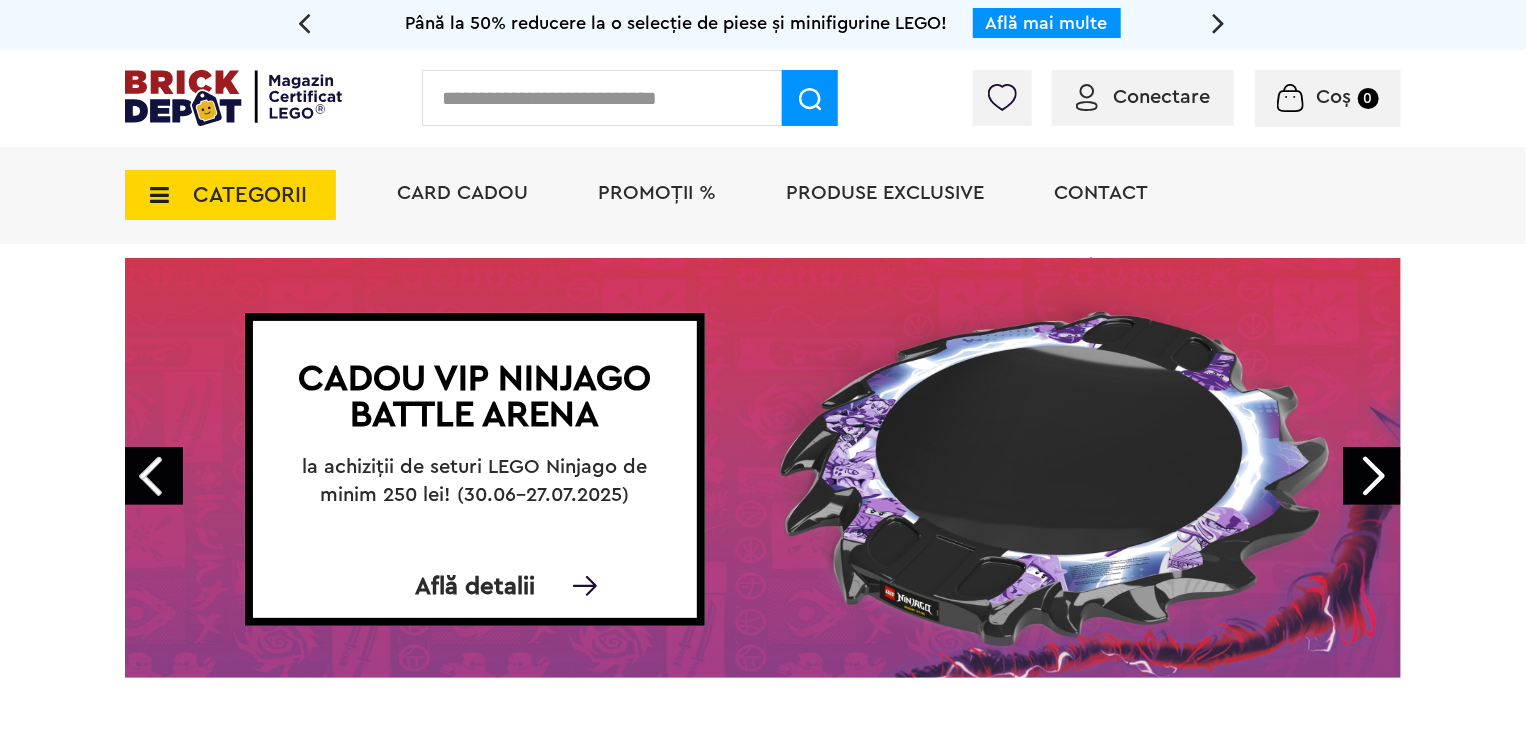 click on "PROMOȚII %" at bounding box center [657, 195] 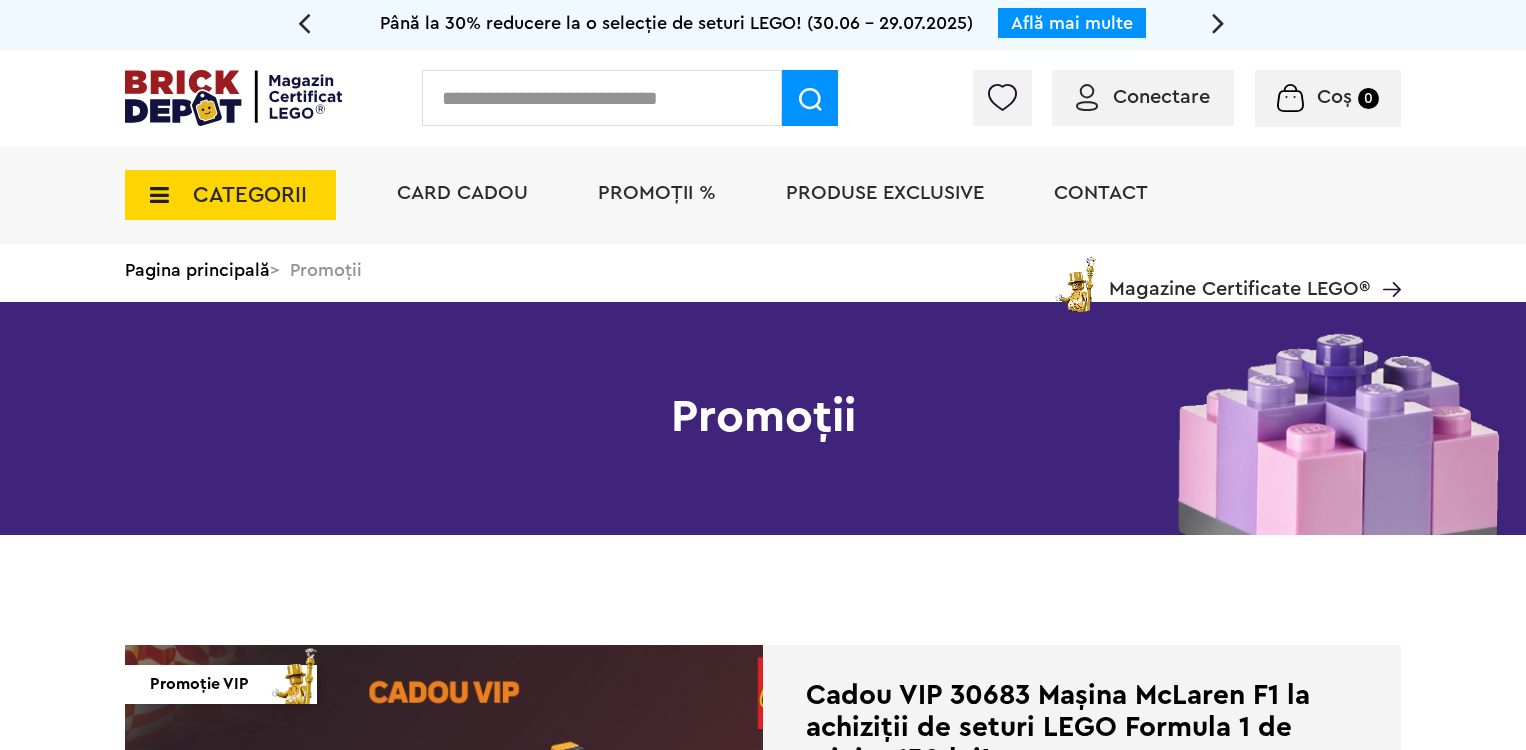 scroll, scrollTop: 0, scrollLeft: 0, axis: both 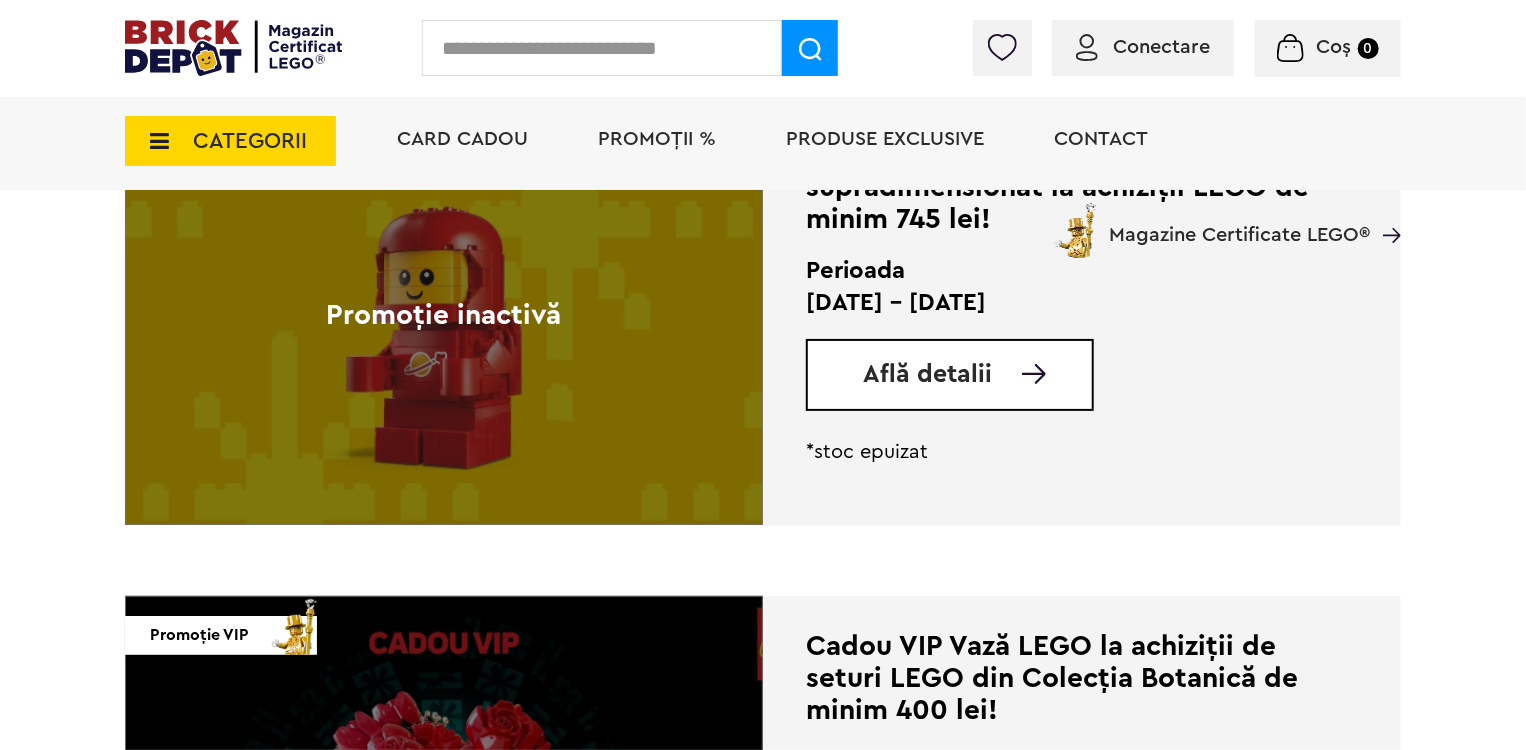 click on "Promoție VIP Promoție destinată exclusiv clienților VIP LEGO.  Înscrie-te acum!
Cadou VIP 30683 Mașina McLaren F1 la achiziții de seturi LEGO Formula 1 de minim 150 lei!
Perioada
11 - 27 Iulie 2025
Află detalii
*în limita stocului disponibil
Până la 30% reducere la o selecție de seturi LEGO!
Perioada
30.06 - 29.07.2025
Explorează" at bounding box center [763, -821] 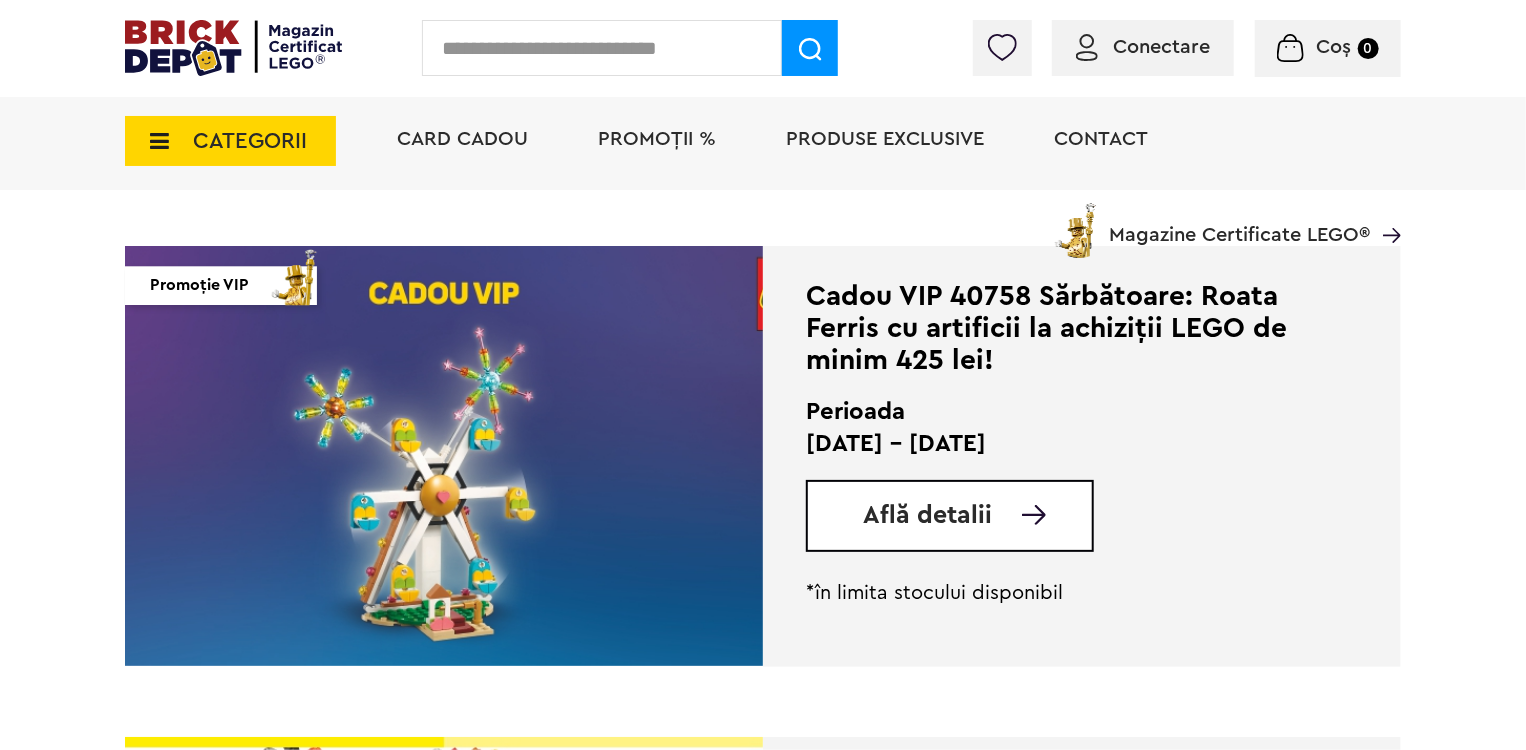 scroll, scrollTop: 2396, scrollLeft: 0, axis: vertical 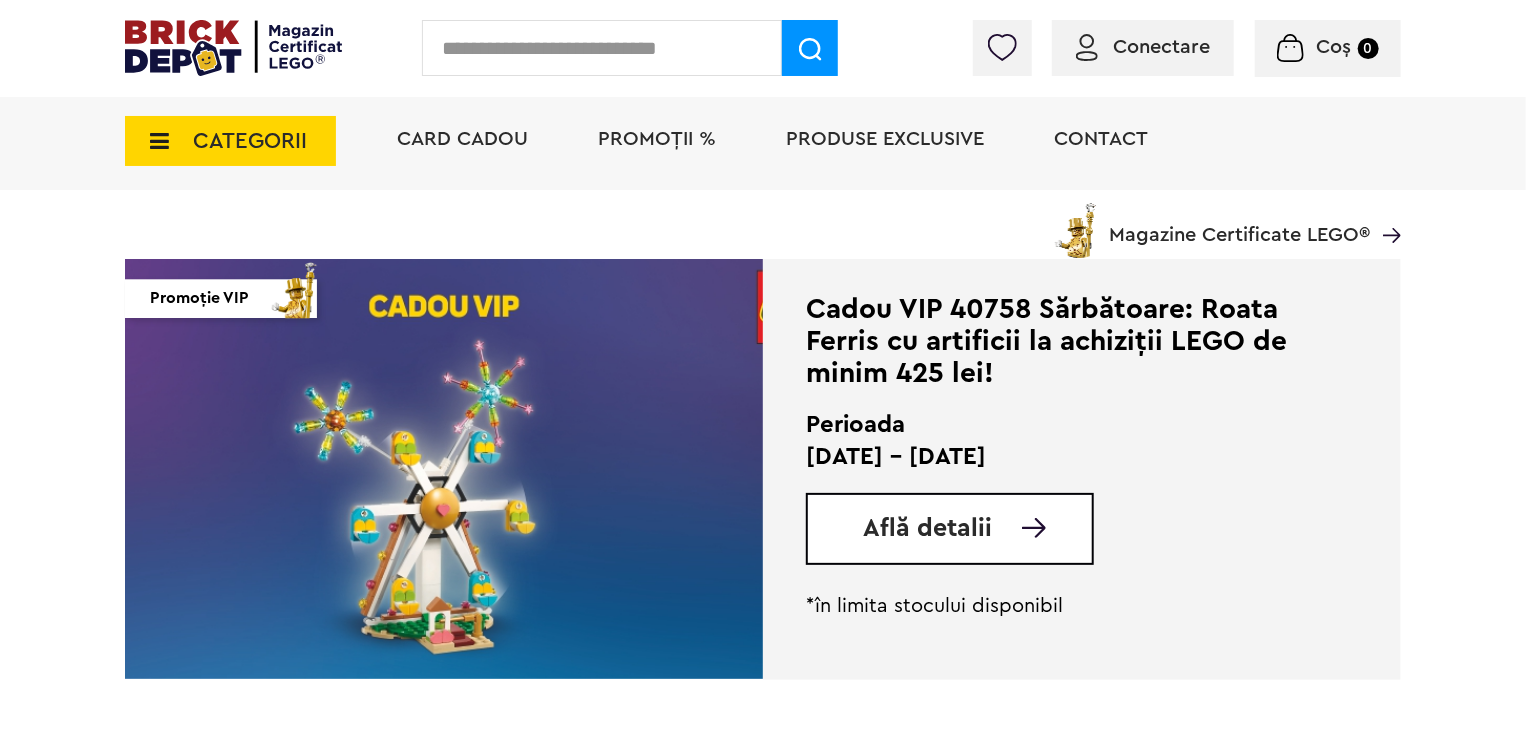 click on "Perioada
28.06 - 20.07.2025
Află detalii" at bounding box center [1082, 487] 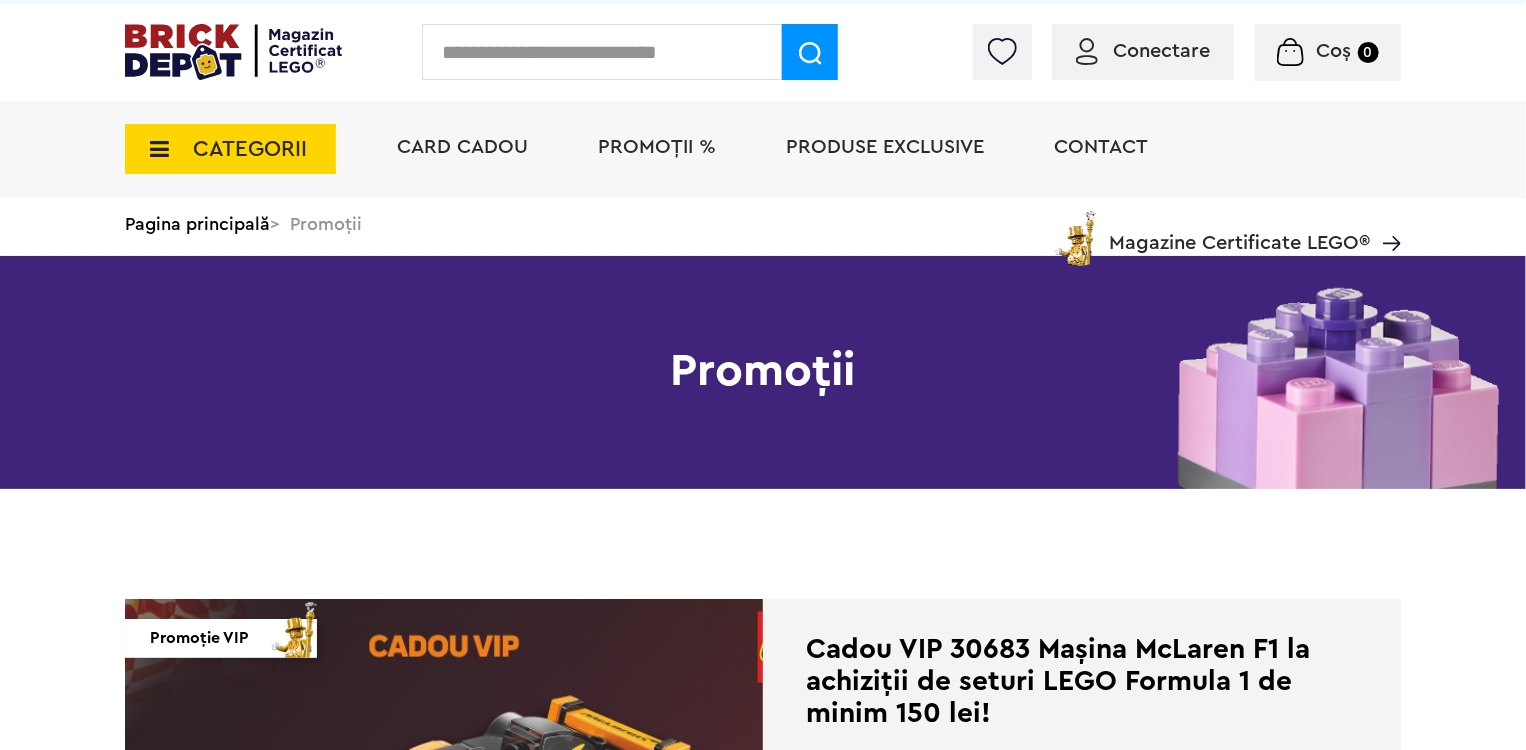 scroll, scrollTop: 0, scrollLeft: 0, axis: both 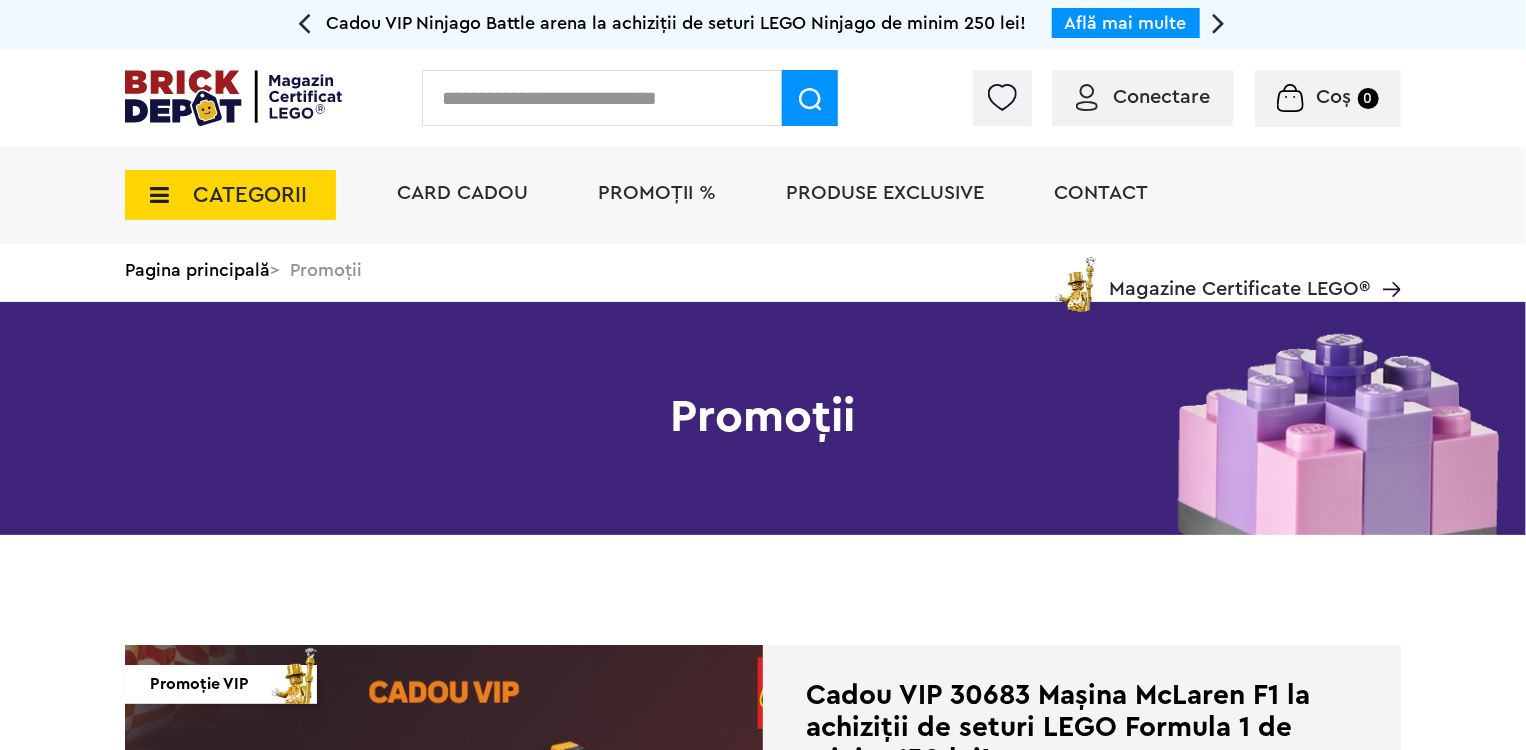 click on "CATEGORII" at bounding box center (230, 195) 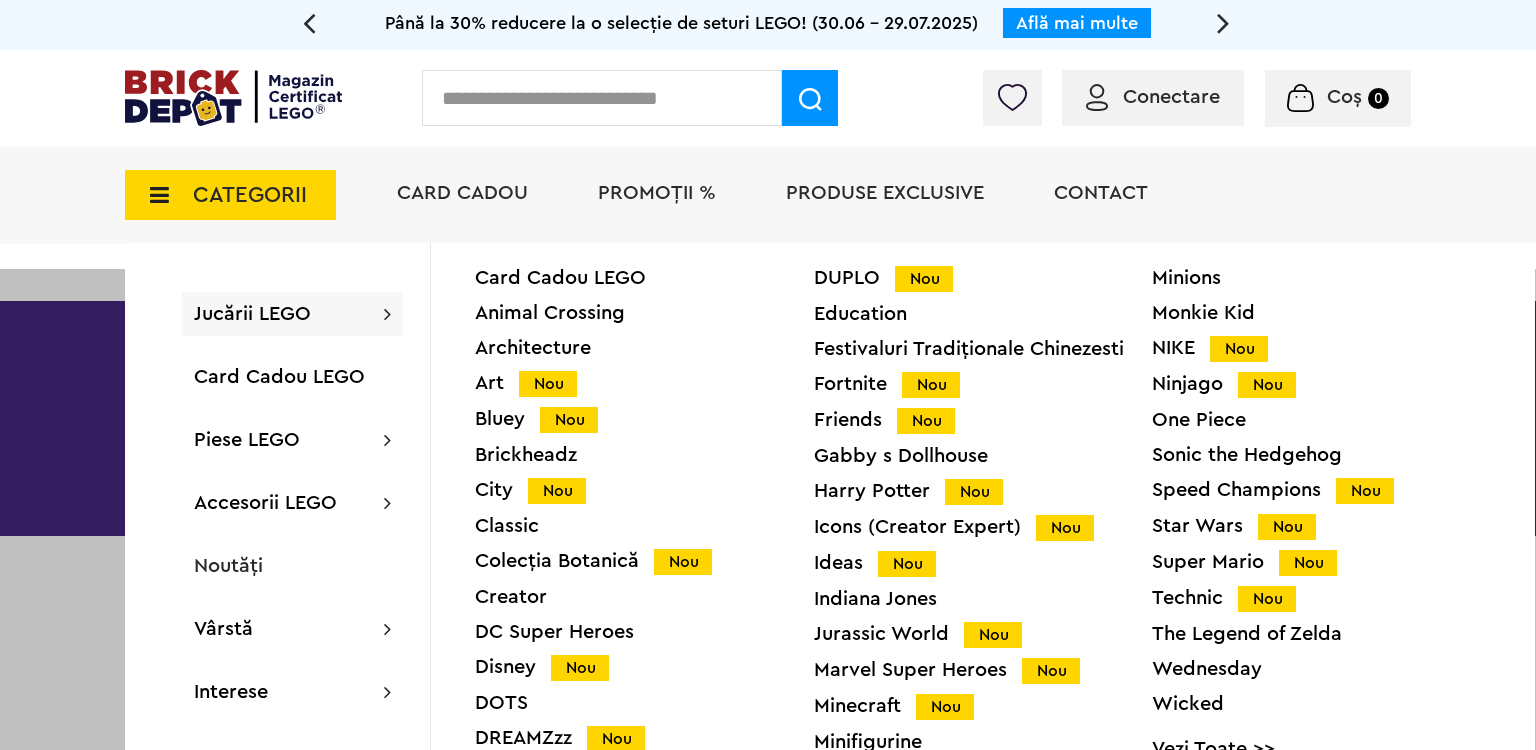 click on "Technic Nou" at bounding box center [1321, 598] 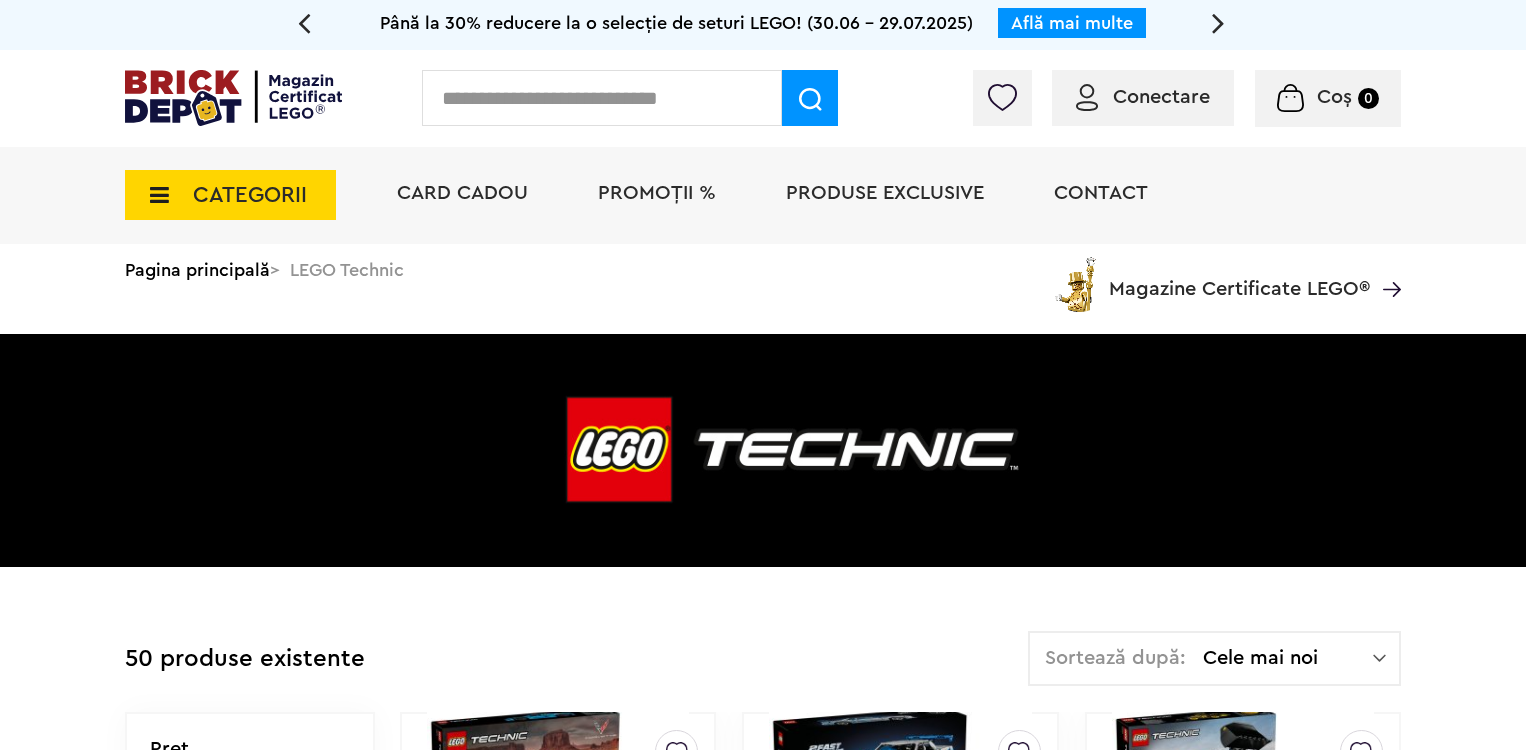 scroll, scrollTop: 0, scrollLeft: 0, axis: both 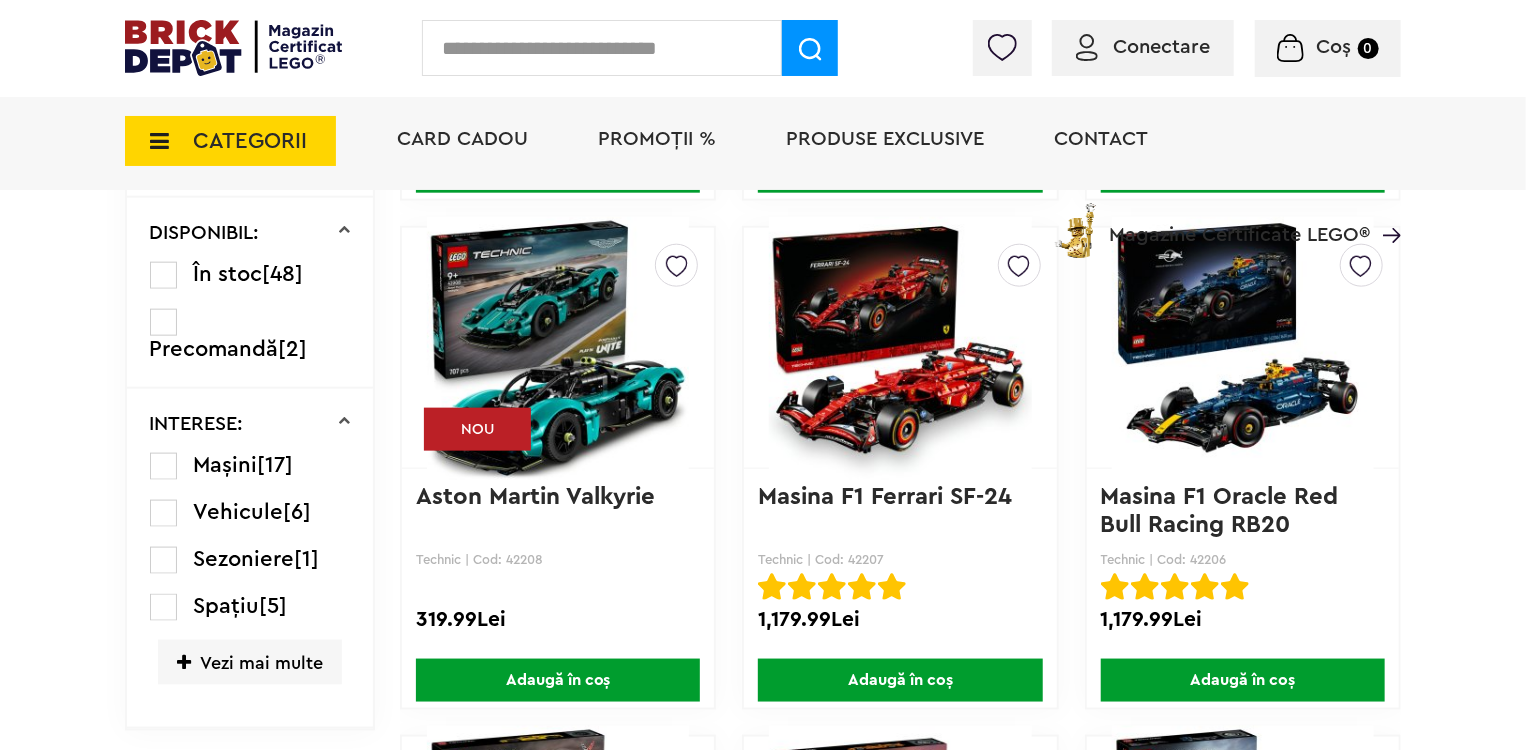click on "Aston Martin Valkyrie" at bounding box center [535, 497] 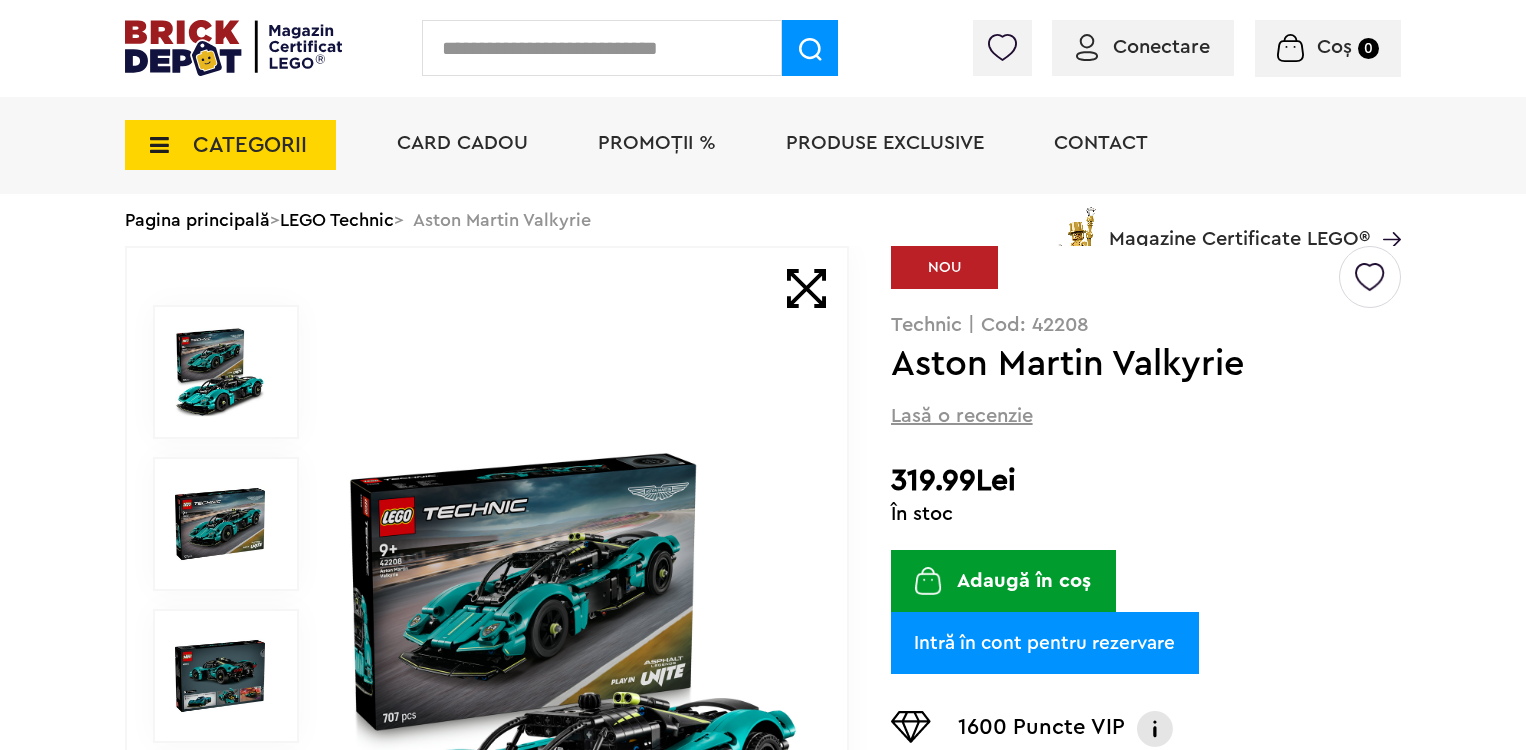 scroll, scrollTop: 80, scrollLeft: 0, axis: vertical 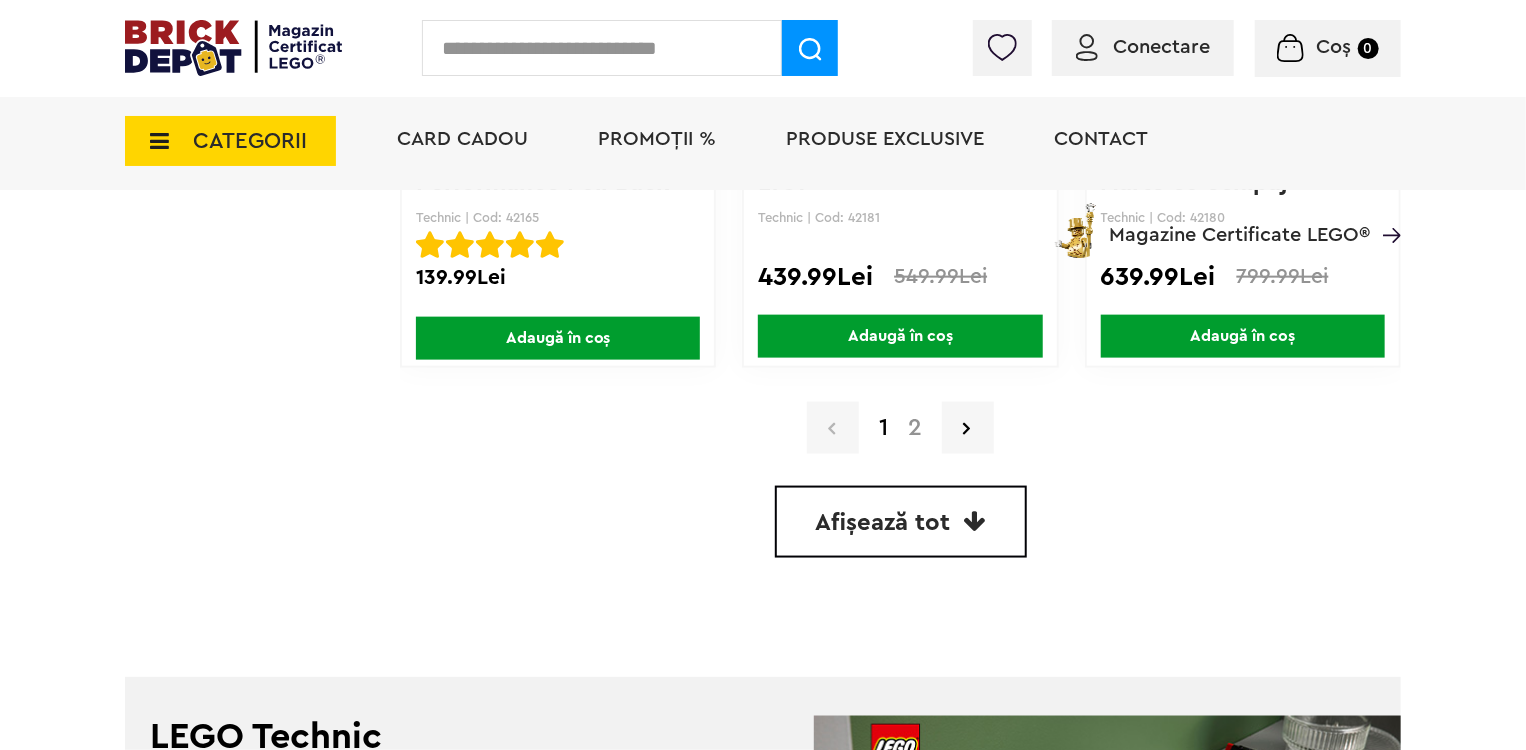 click on "Afișează tot" at bounding box center [901, 522] 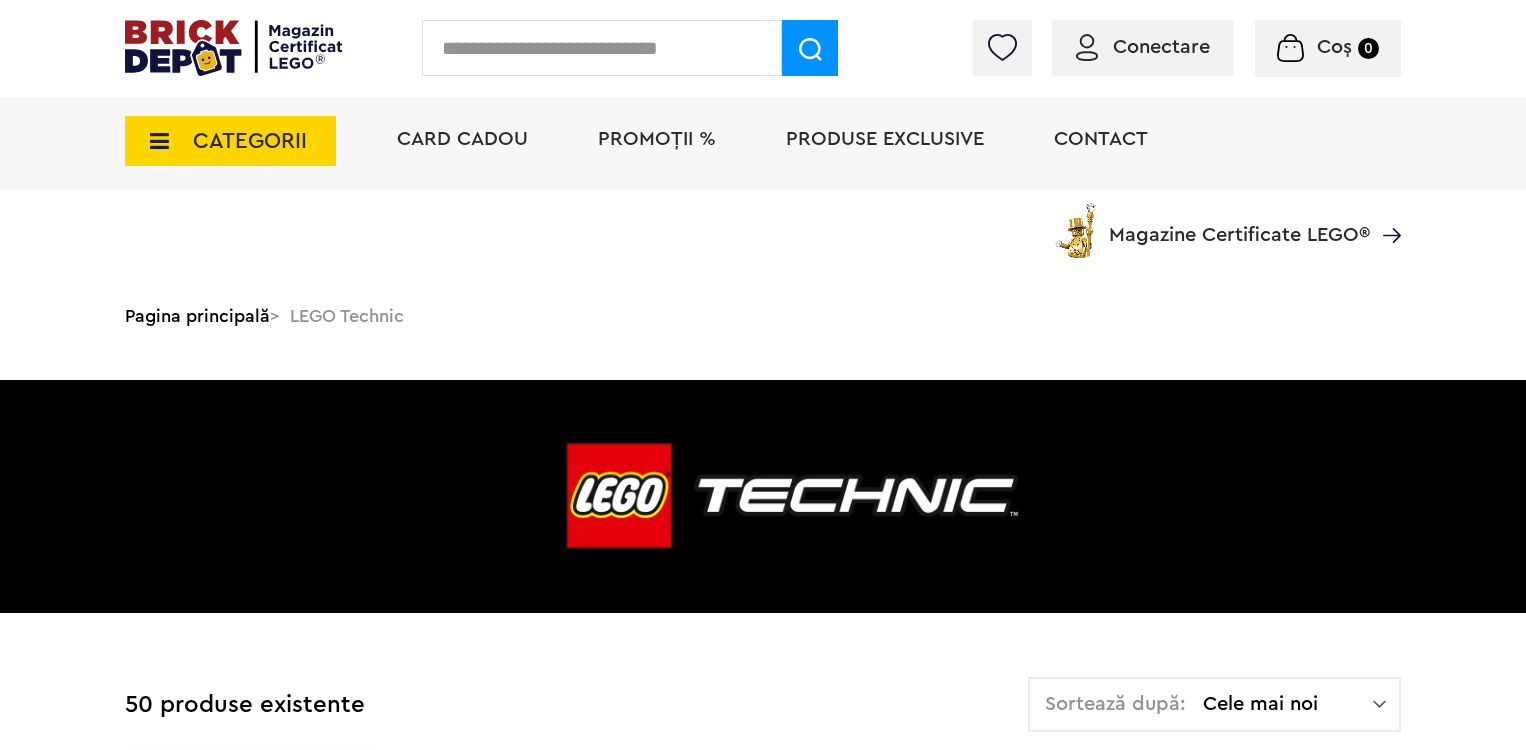 scroll, scrollTop: 5080, scrollLeft: 0, axis: vertical 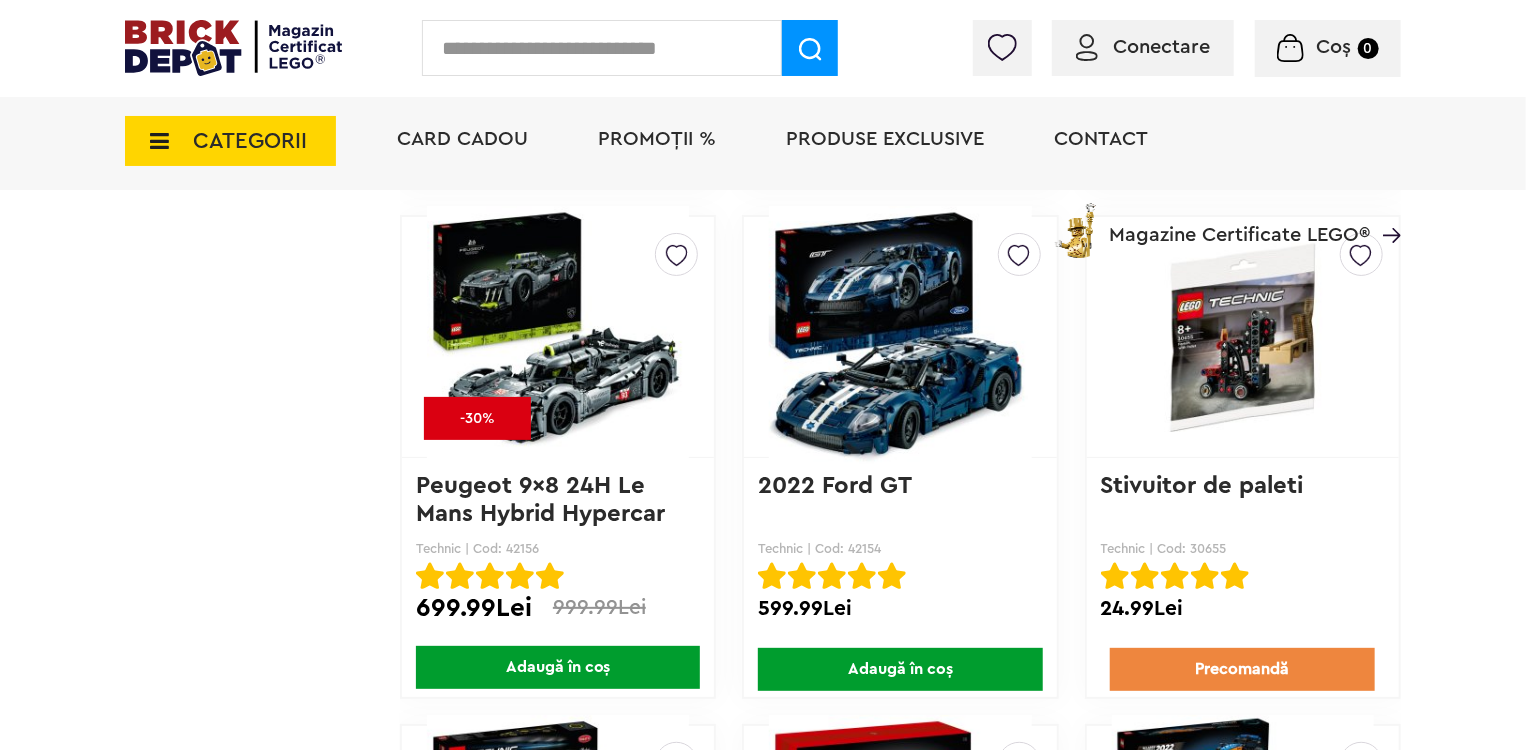 click at bounding box center (558, 337) 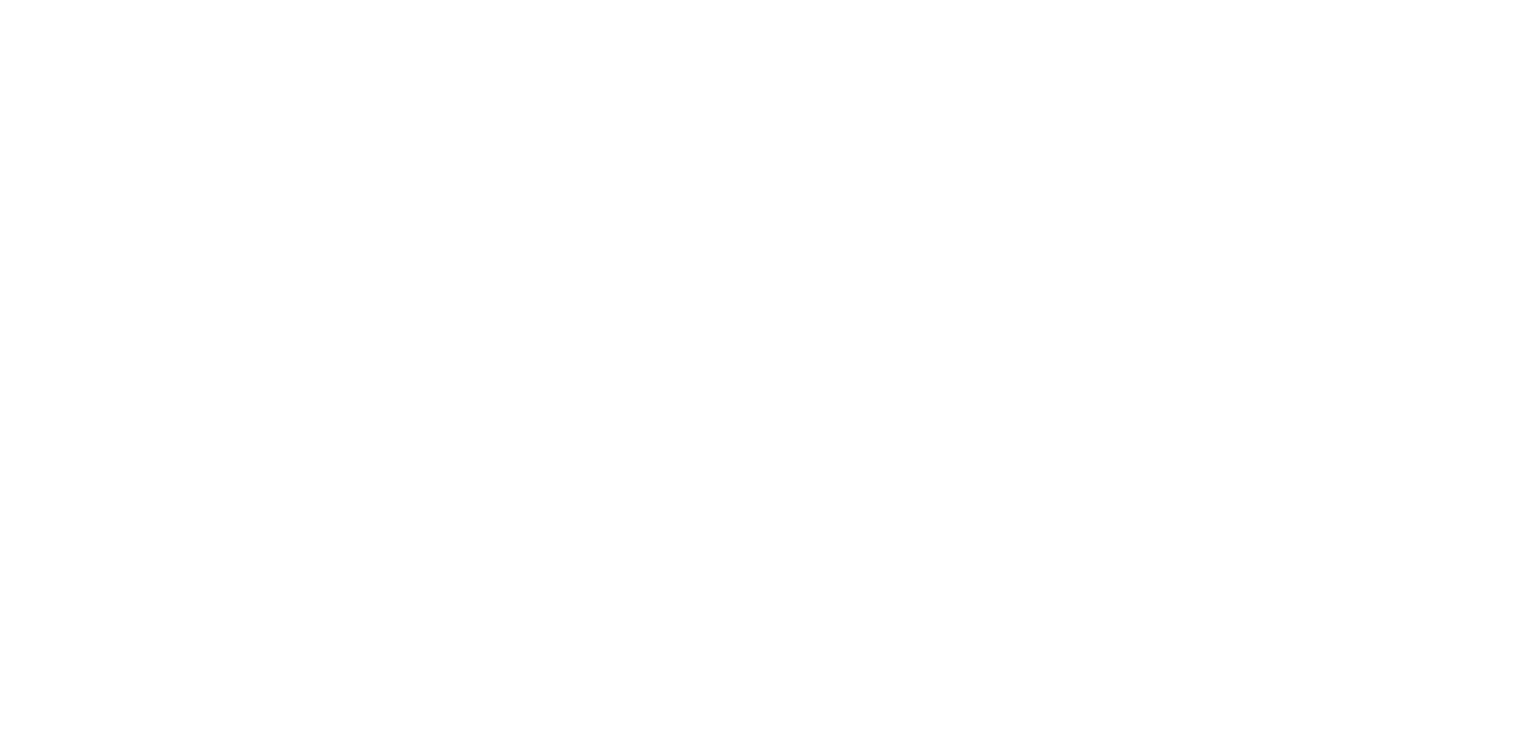 scroll, scrollTop: 0, scrollLeft: 0, axis: both 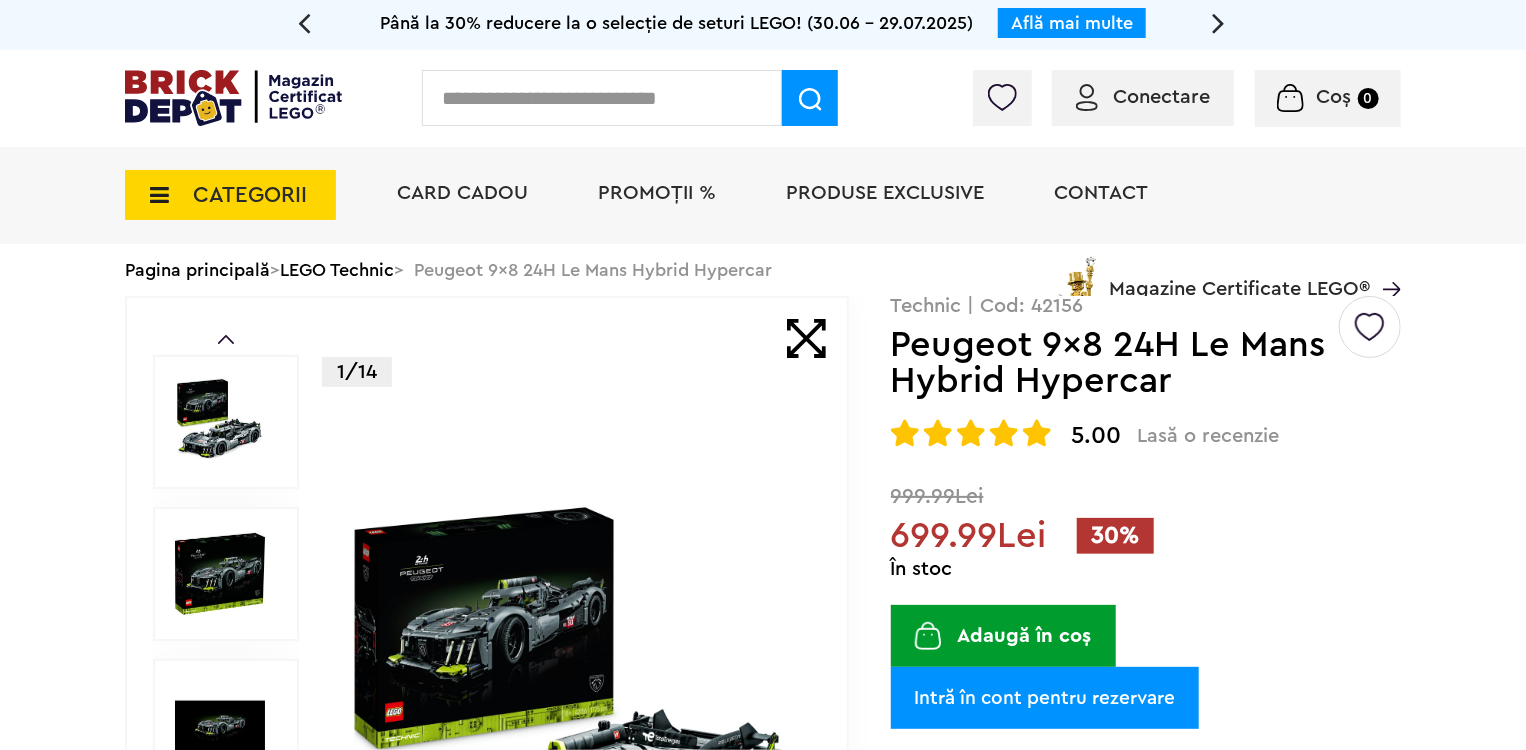 click at bounding box center [573, 726] 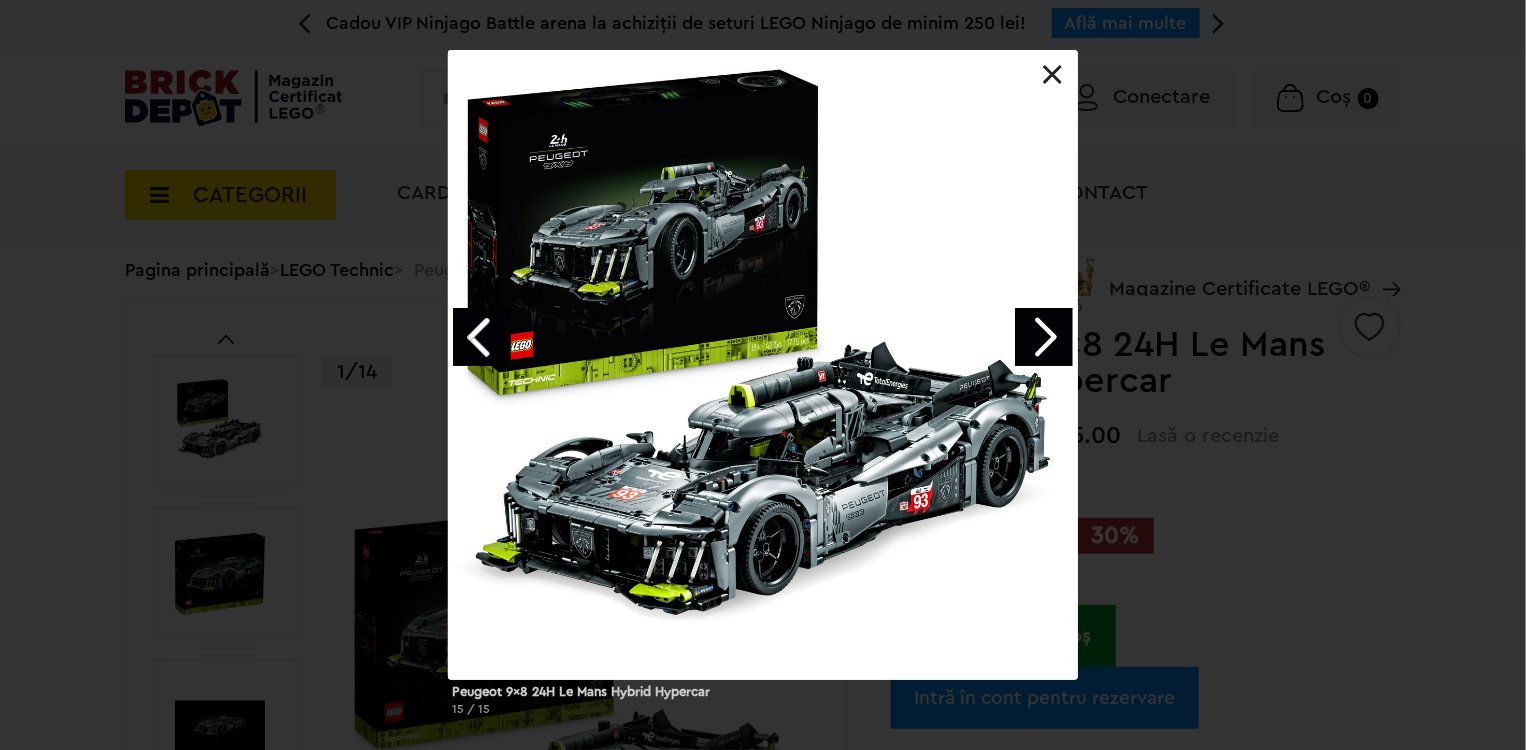 click at bounding box center (1044, 337) 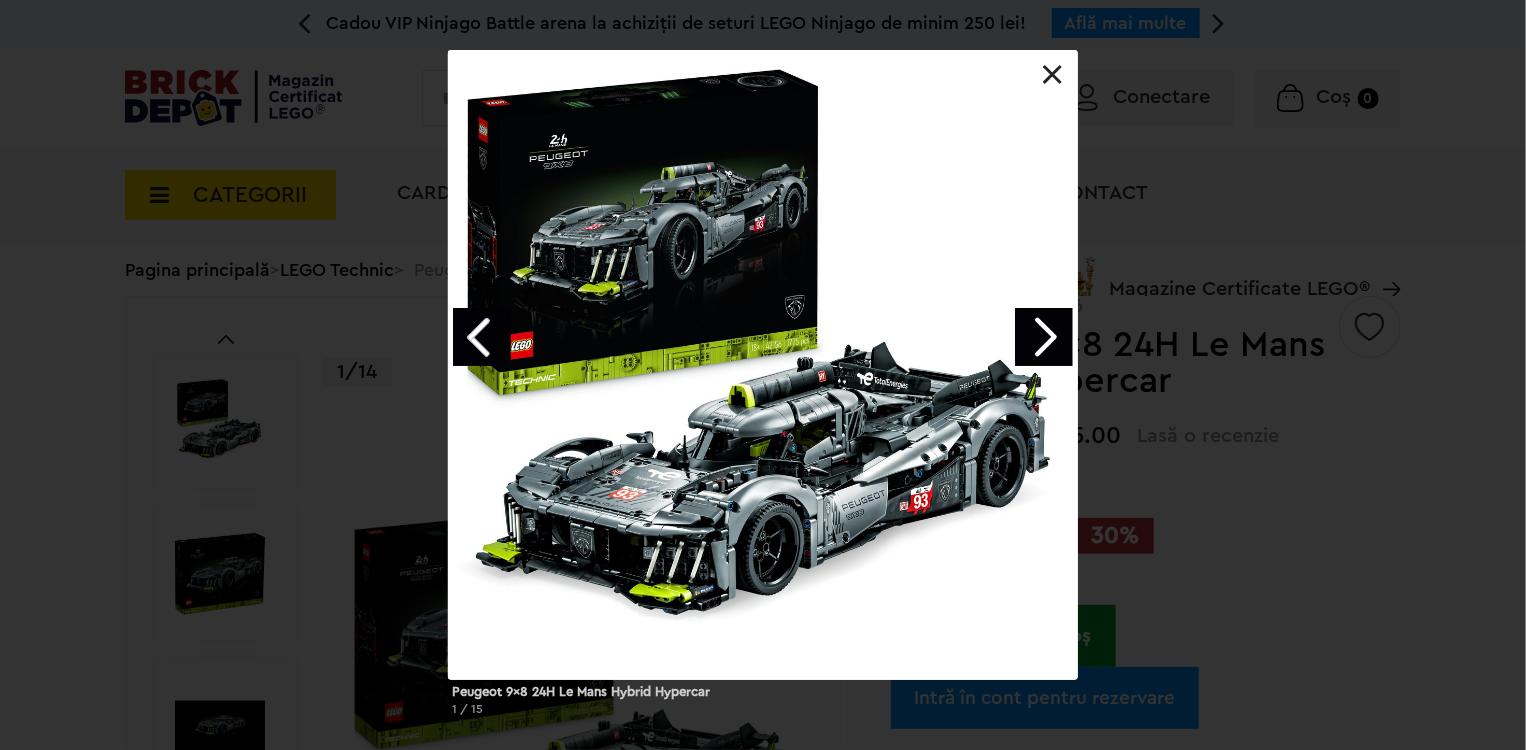 click at bounding box center [1044, 337] 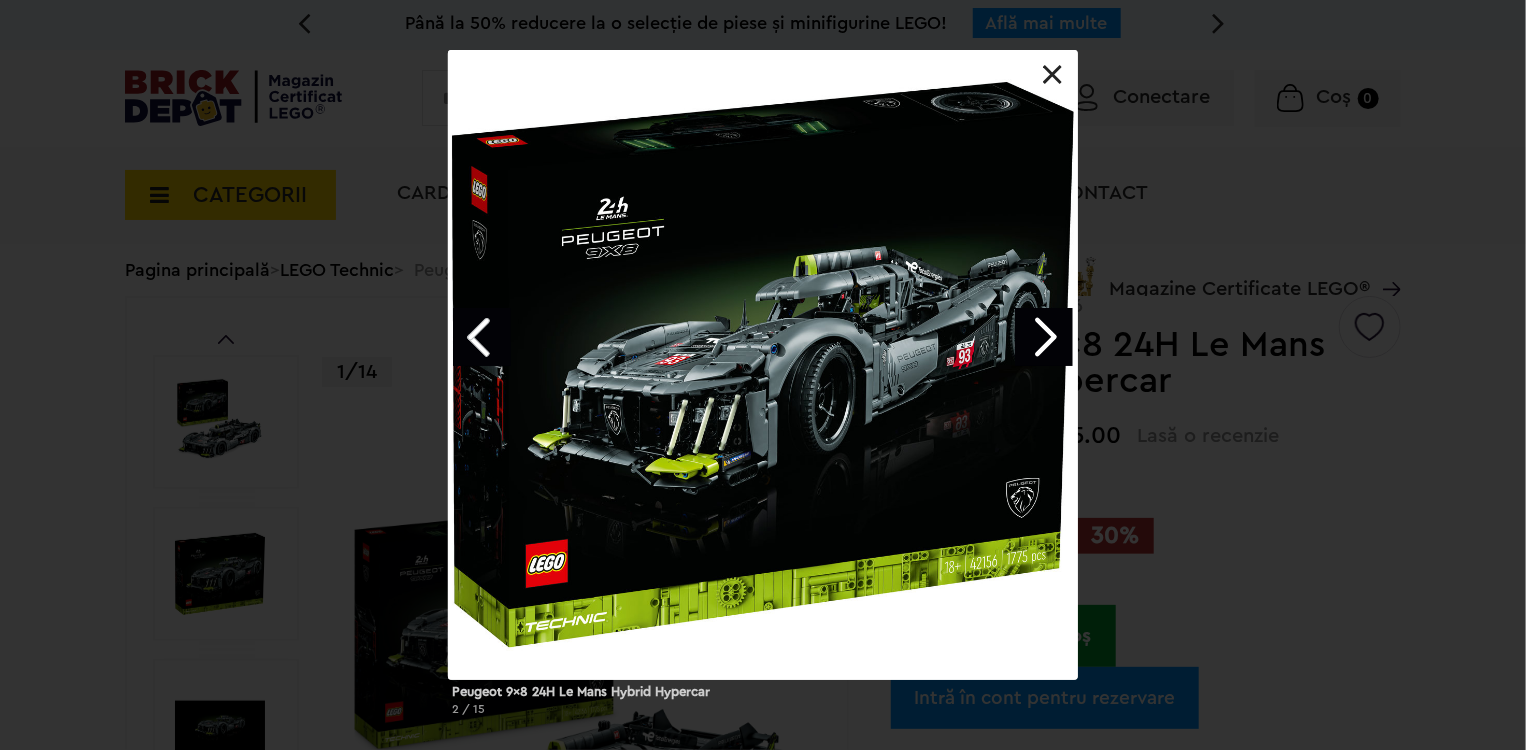 click at bounding box center (1044, 337) 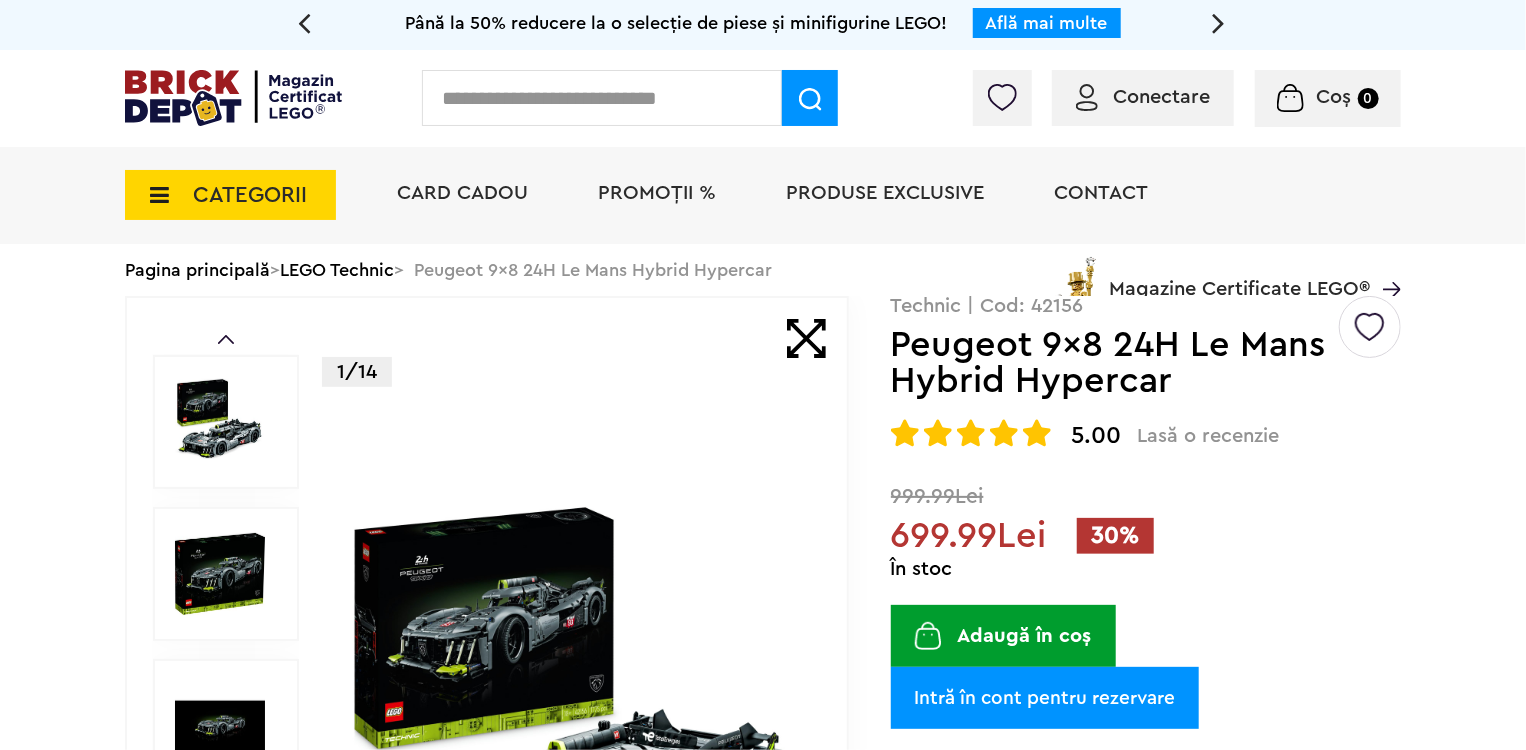 click at bounding box center [573, 726] 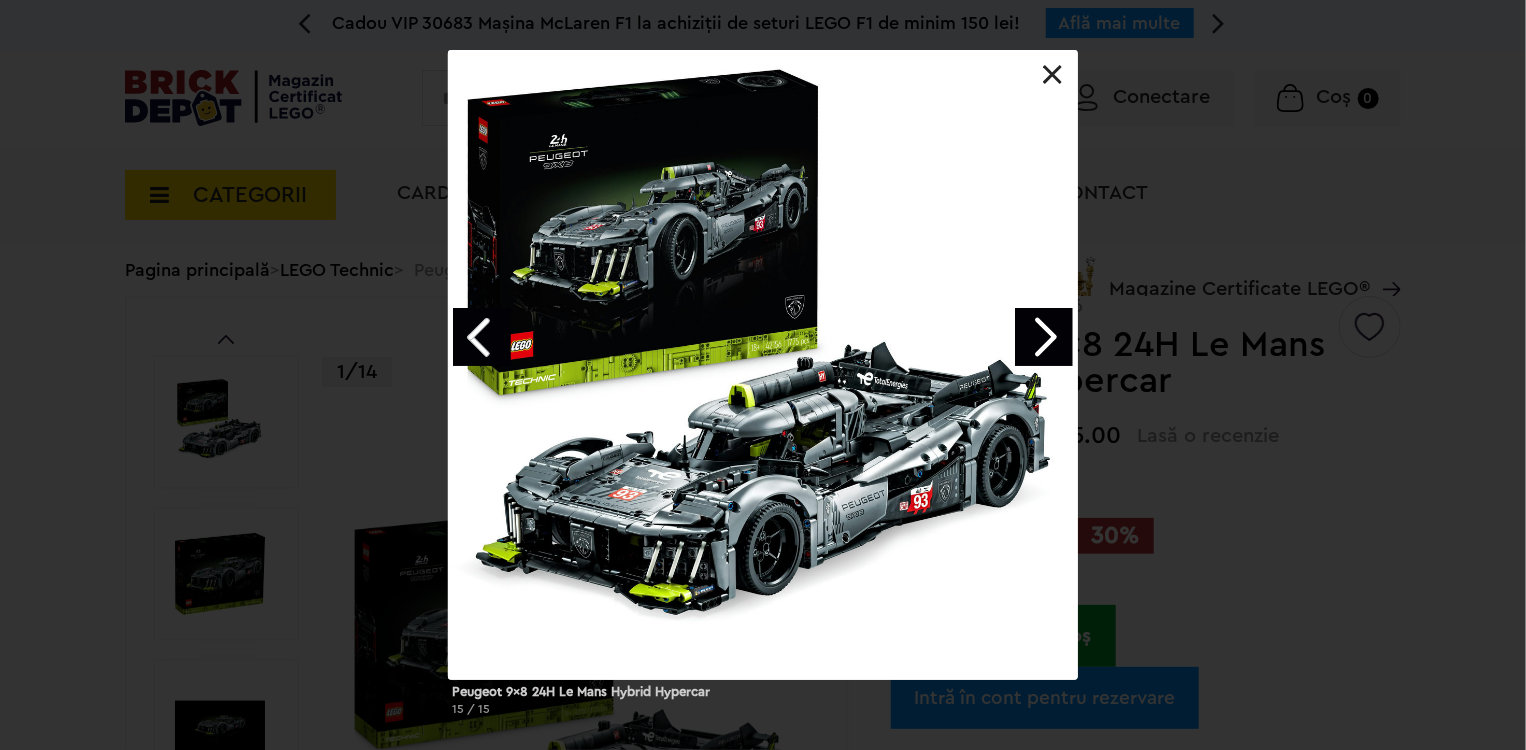 click at bounding box center [1044, 337] 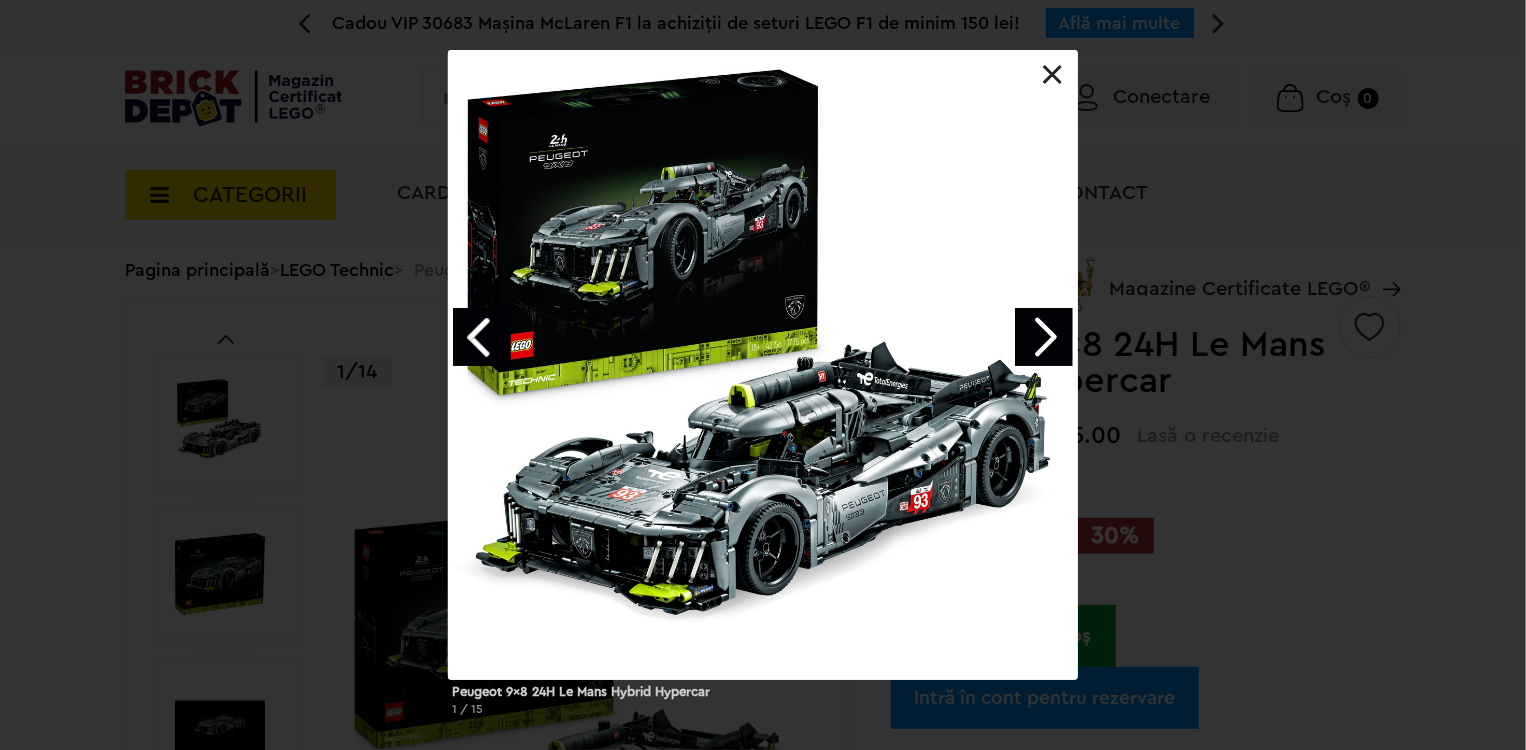 click at bounding box center (1044, 337) 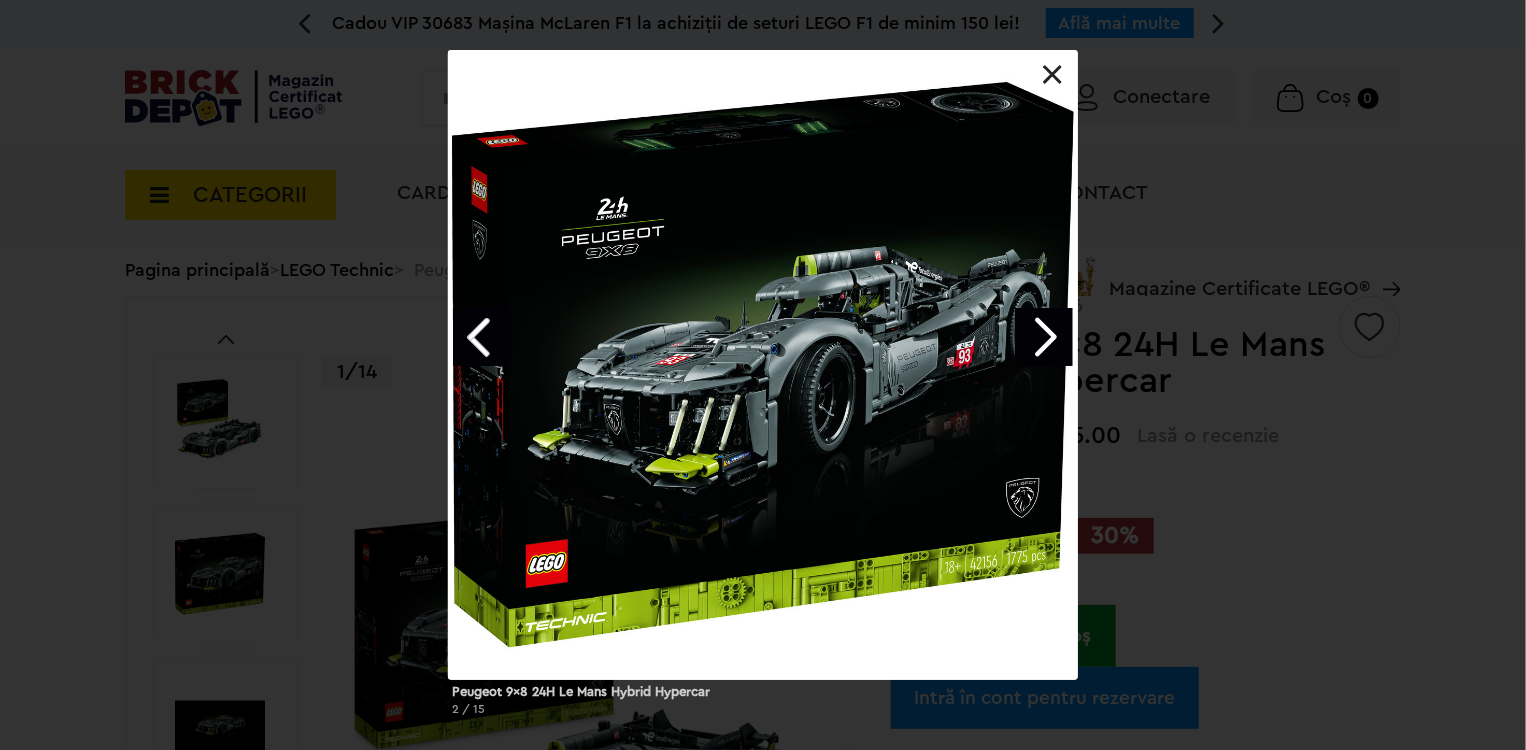 click at bounding box center [1044, 337] 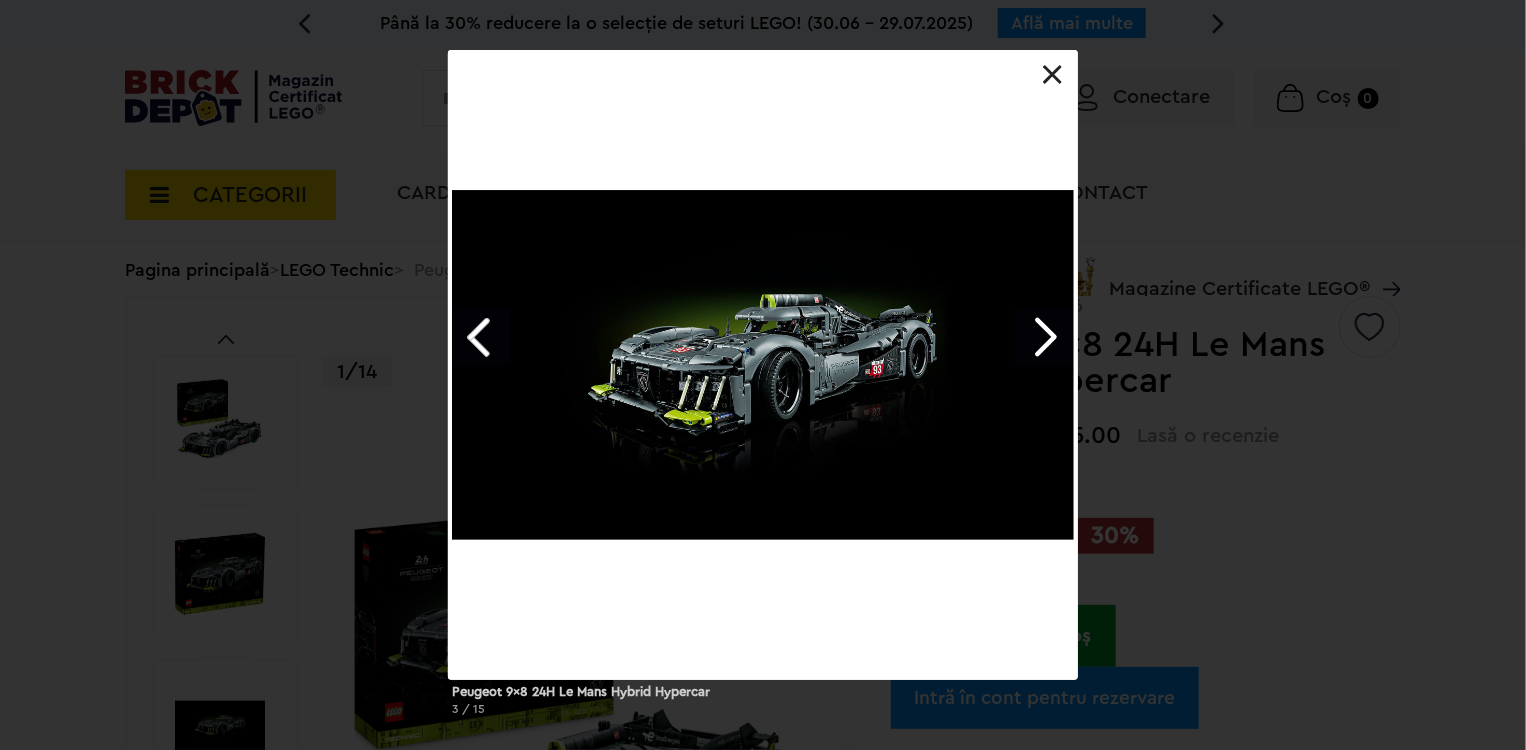 click at bounding box center [1044, 337] 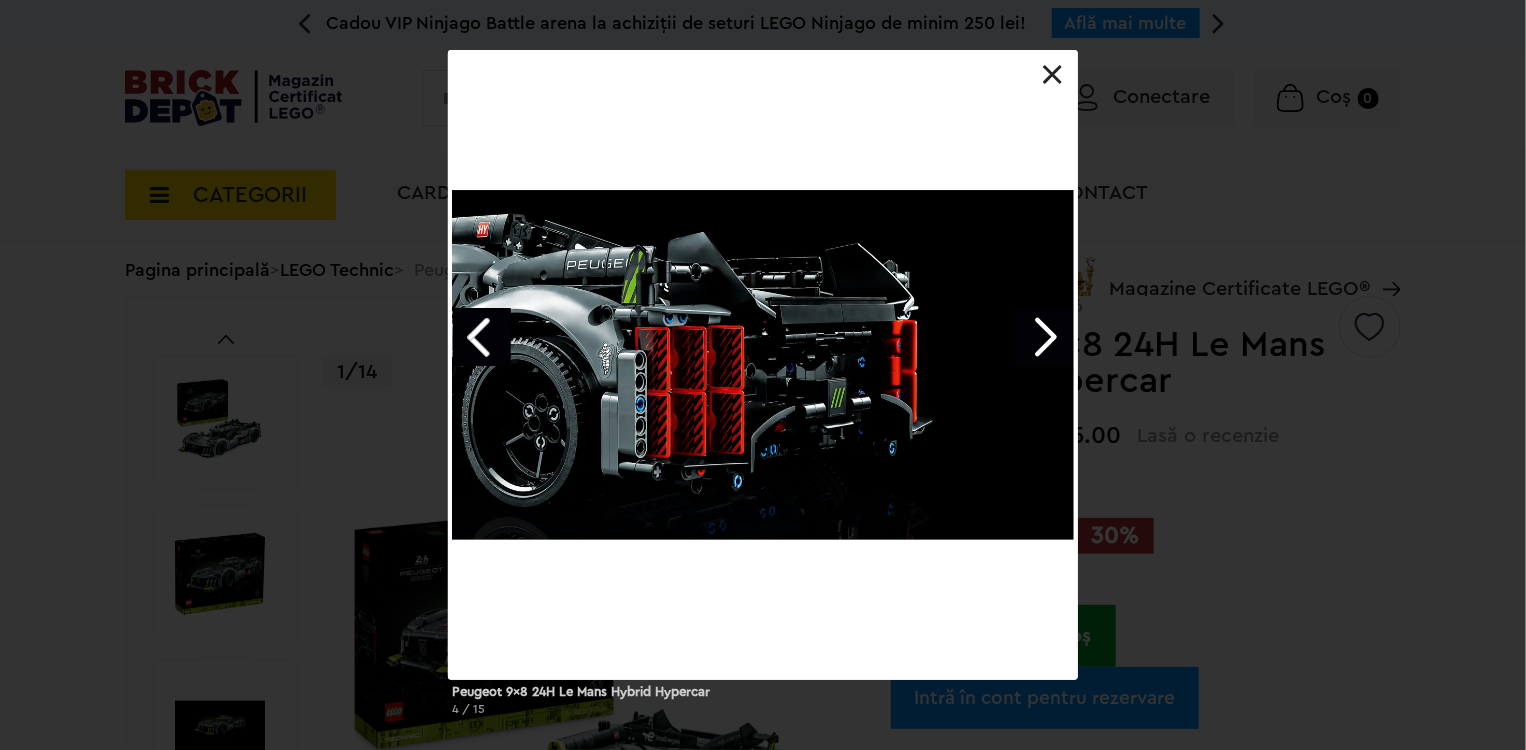 click at bounding box center [1044, 337] 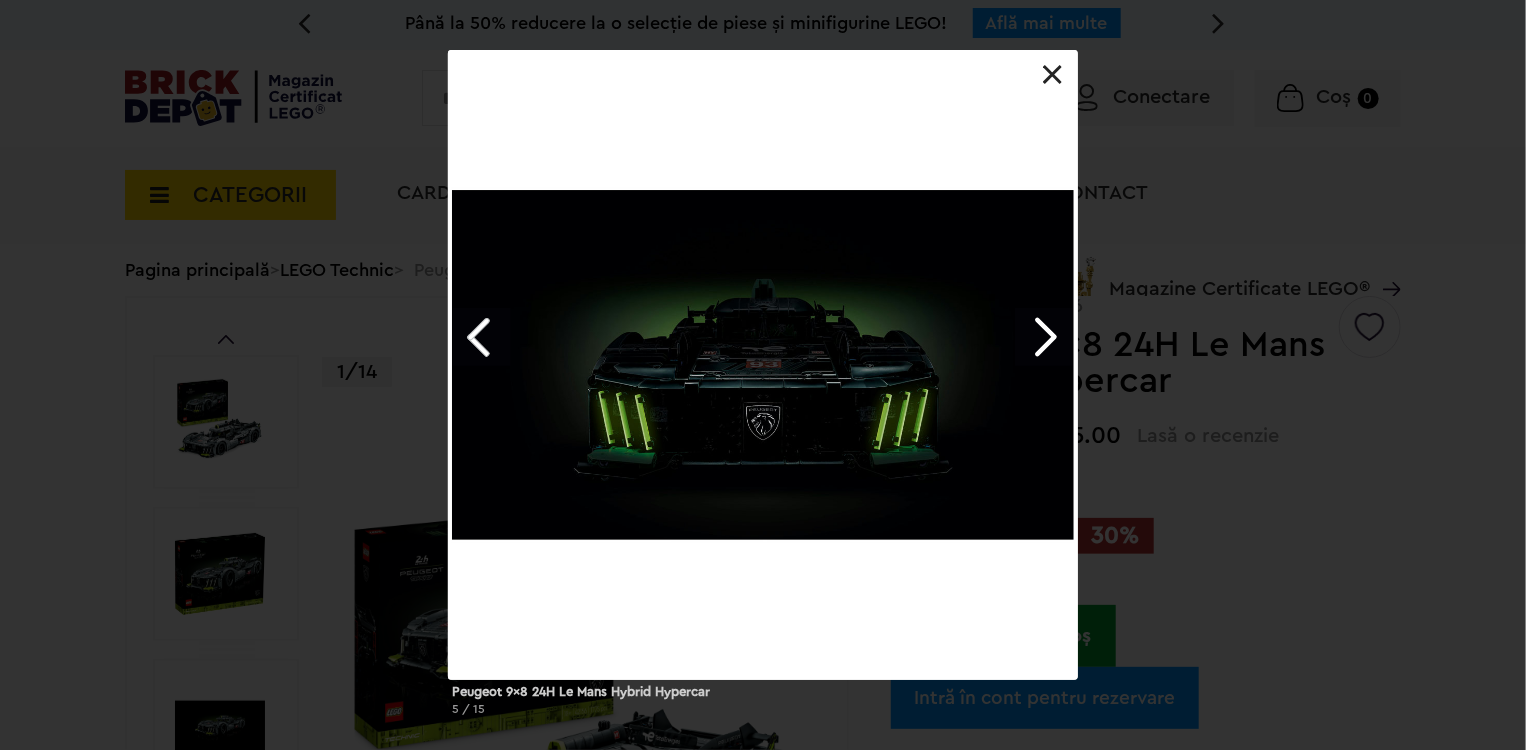 click at bounding box center (1044, 337) 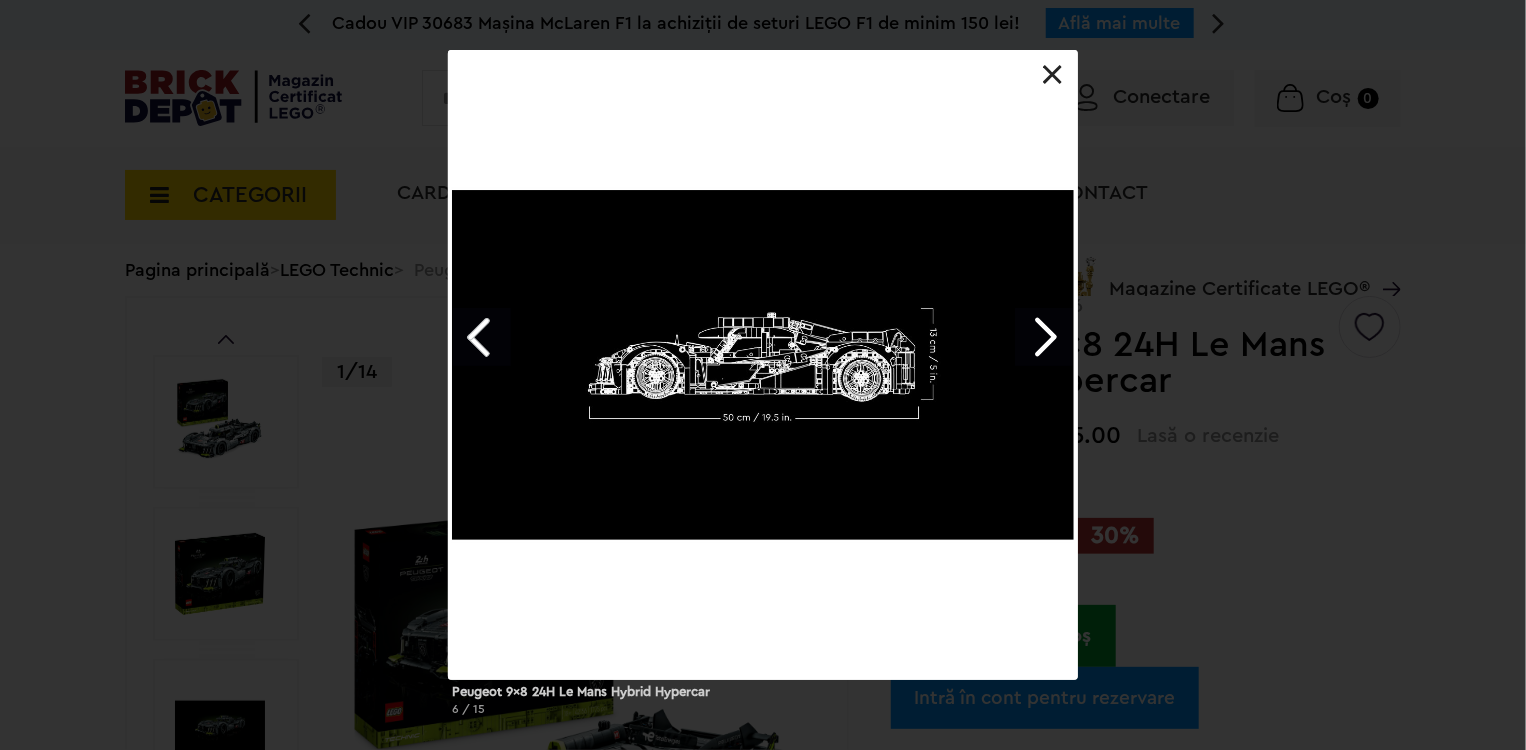 click at bounding box center (1044, 337) 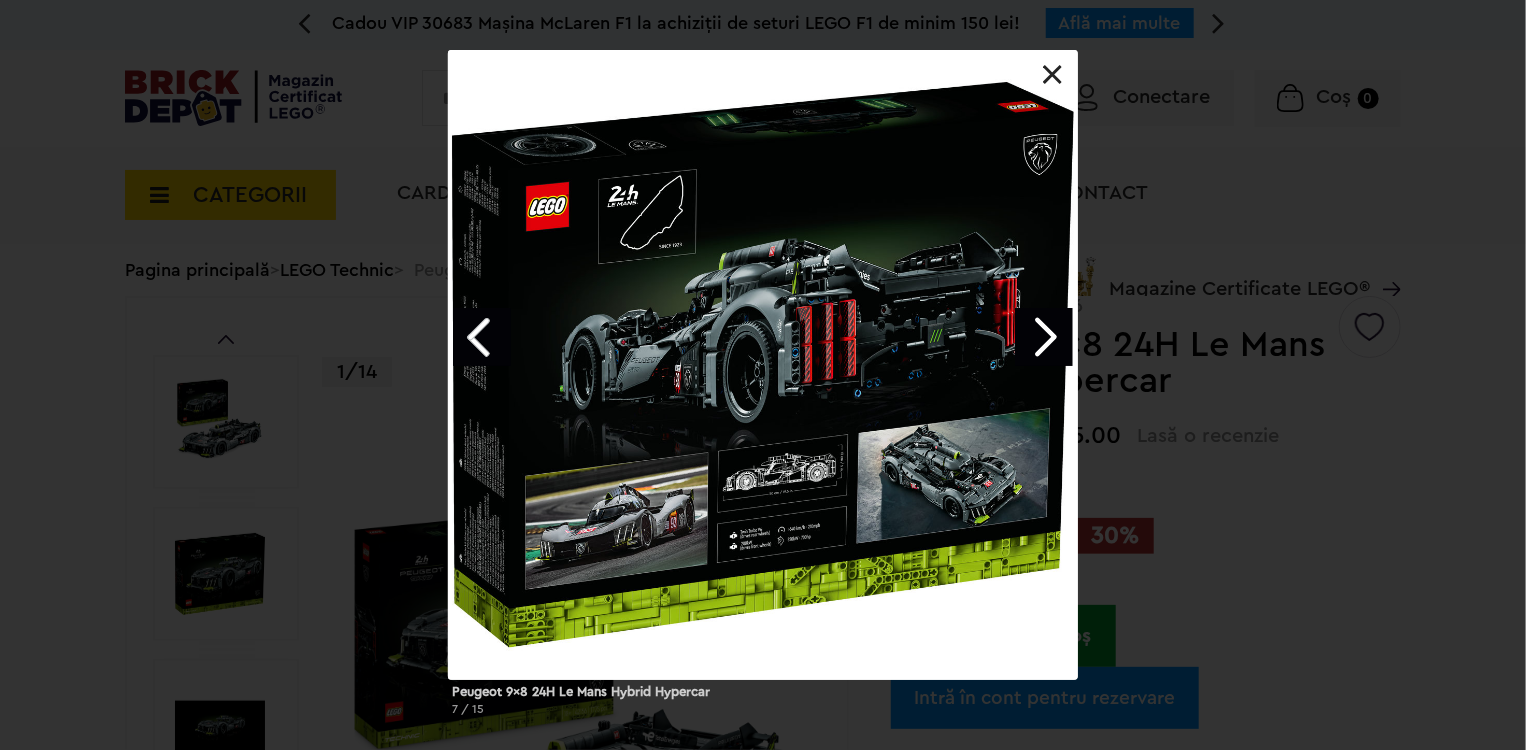 click at bounding box center [1044, 337] 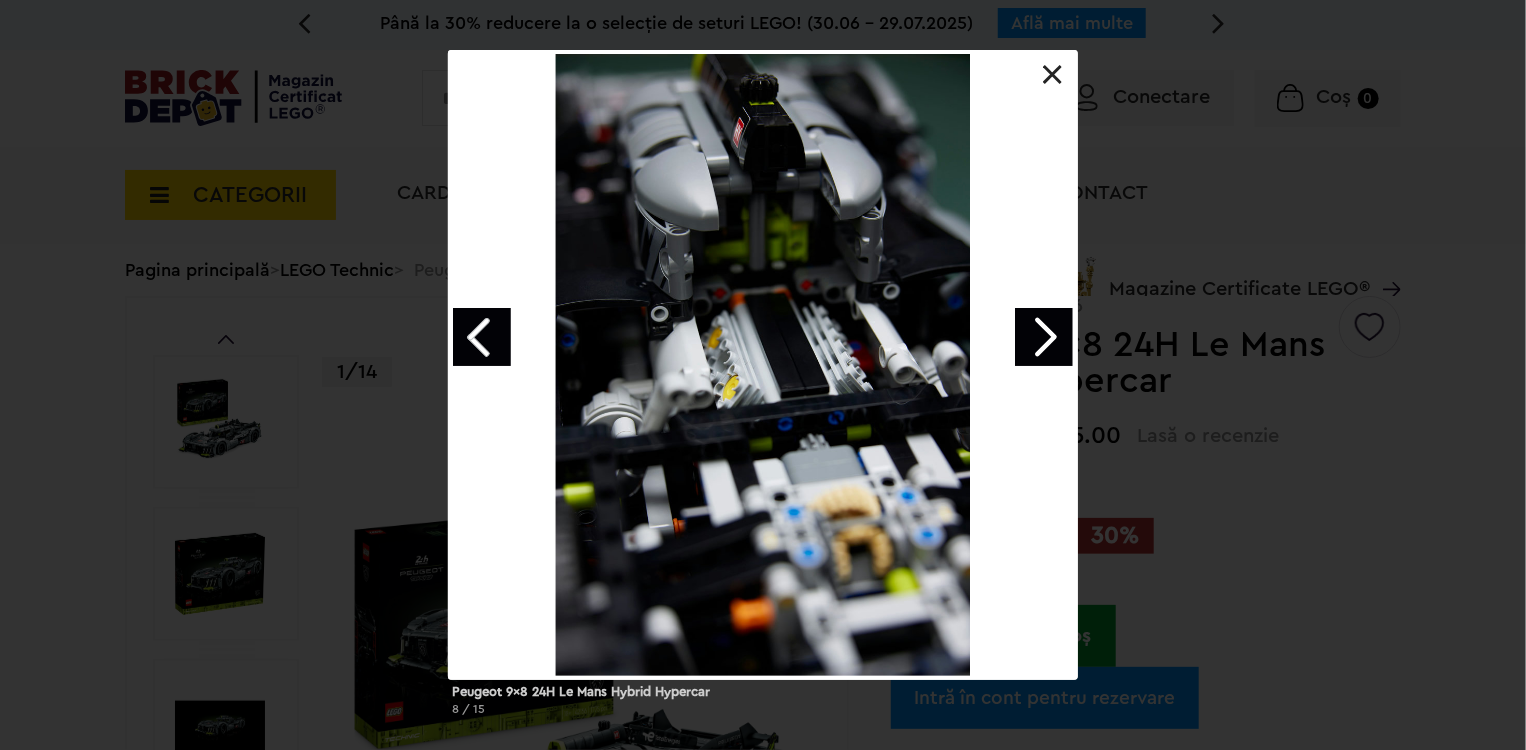 click at bounding box center (1044, 337) 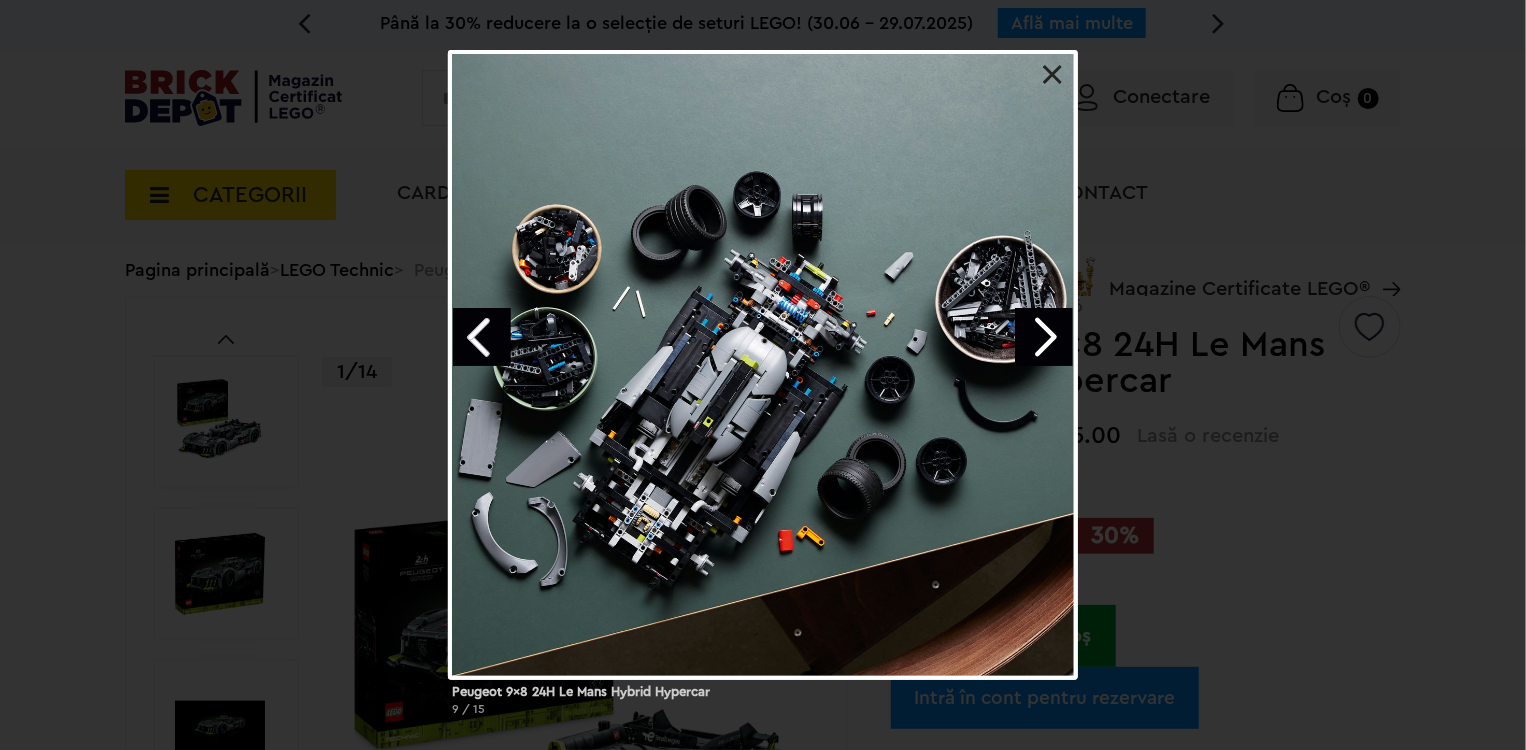 click at bounding box center [1044, 337] 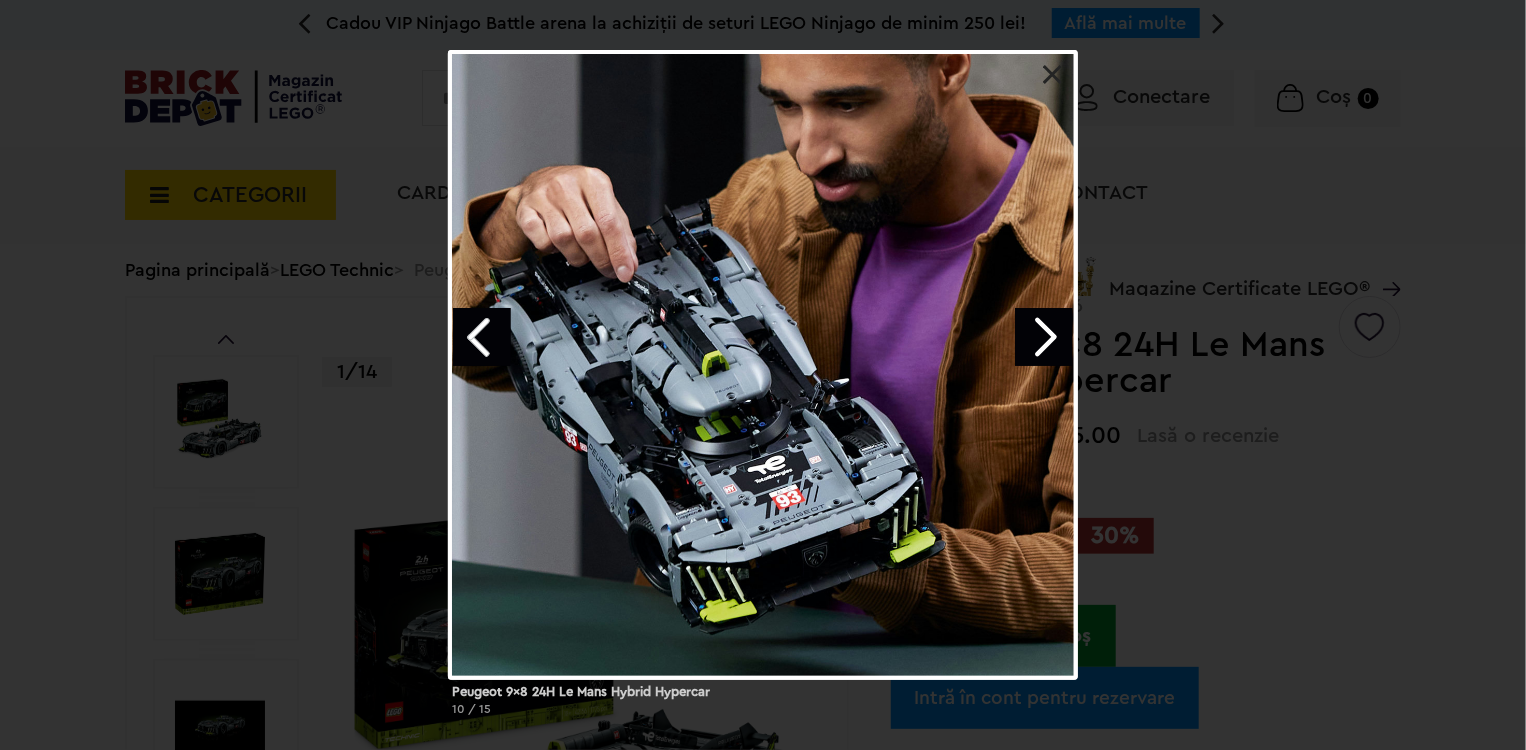 click at bounding box center [1044, 337] 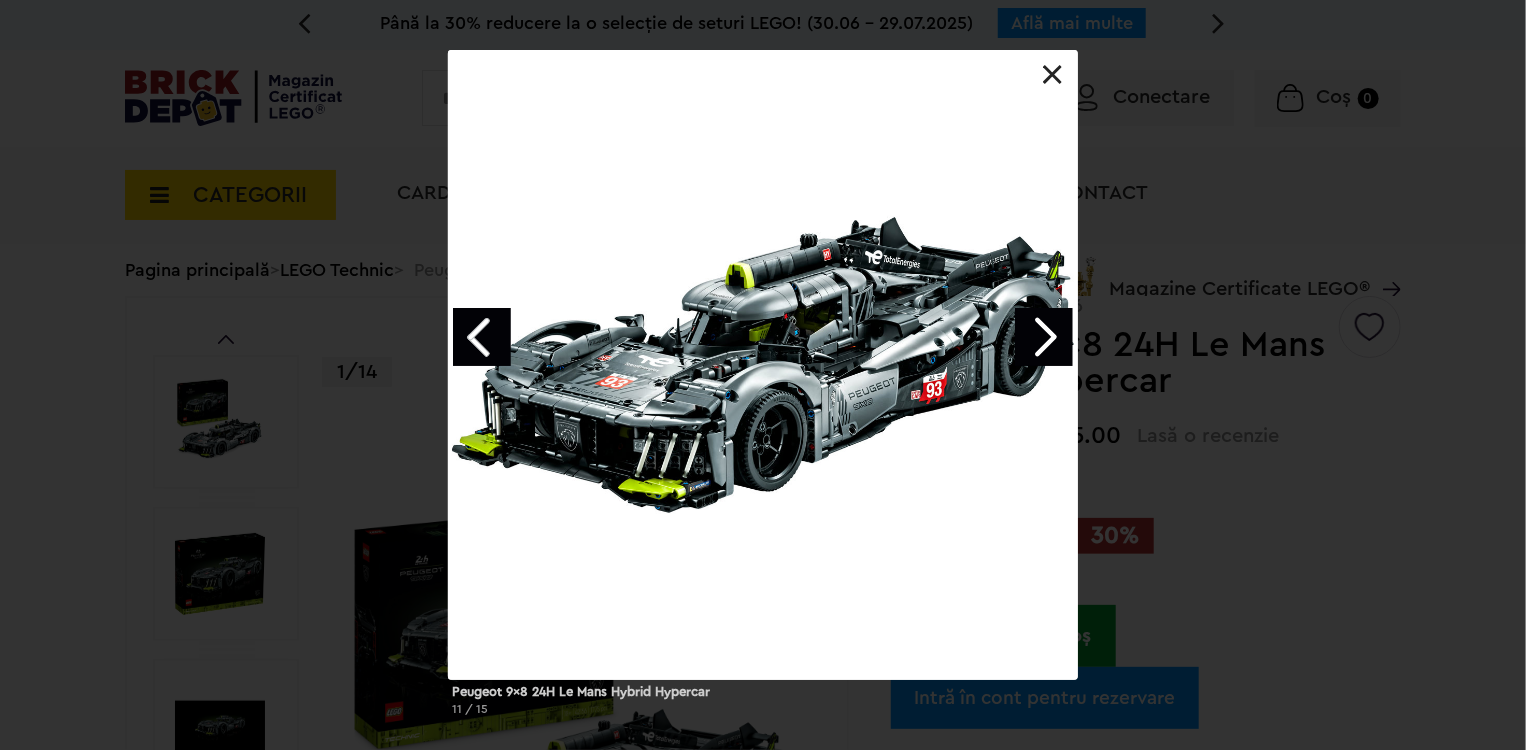 click at bounding box center (1044, 337) 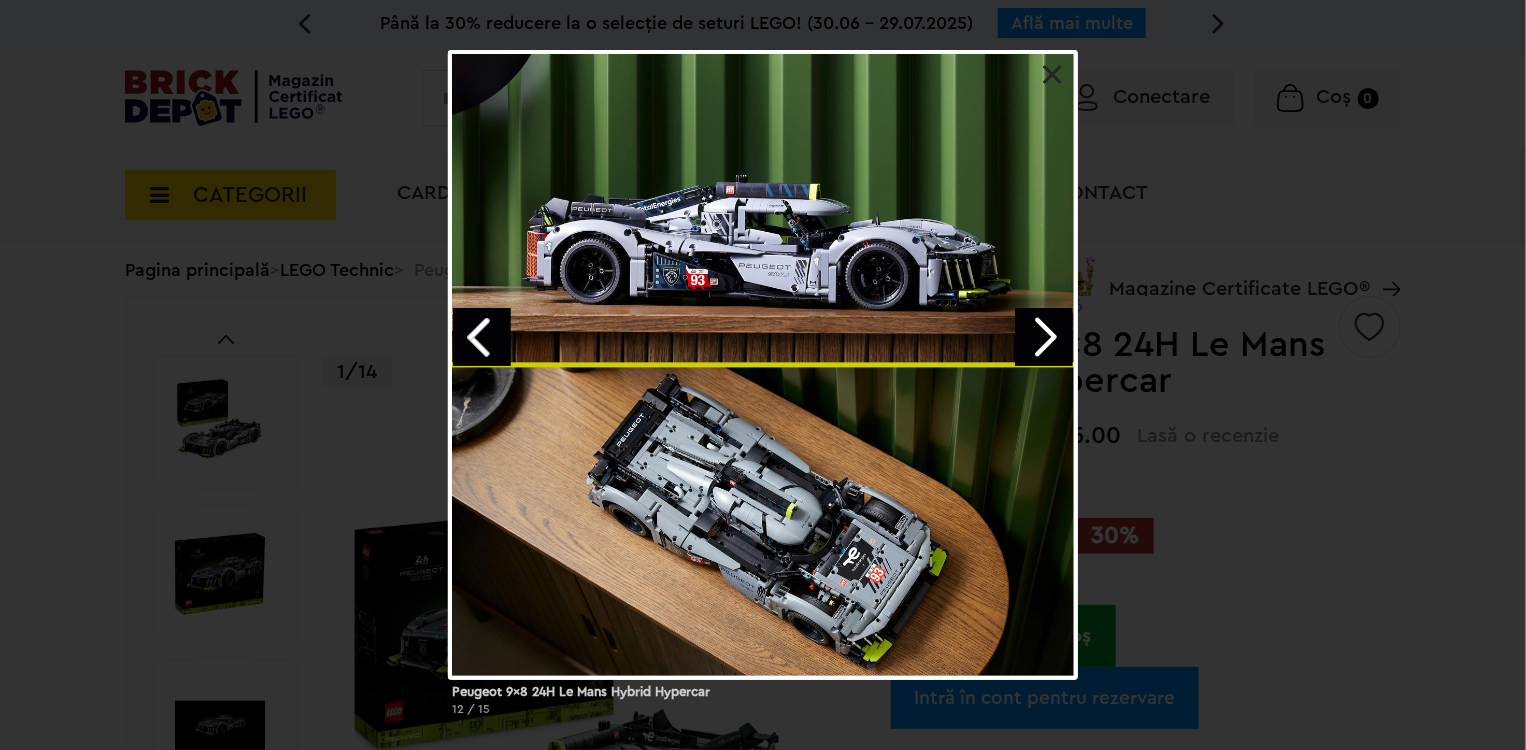 click at bounding box center [1044, 337] 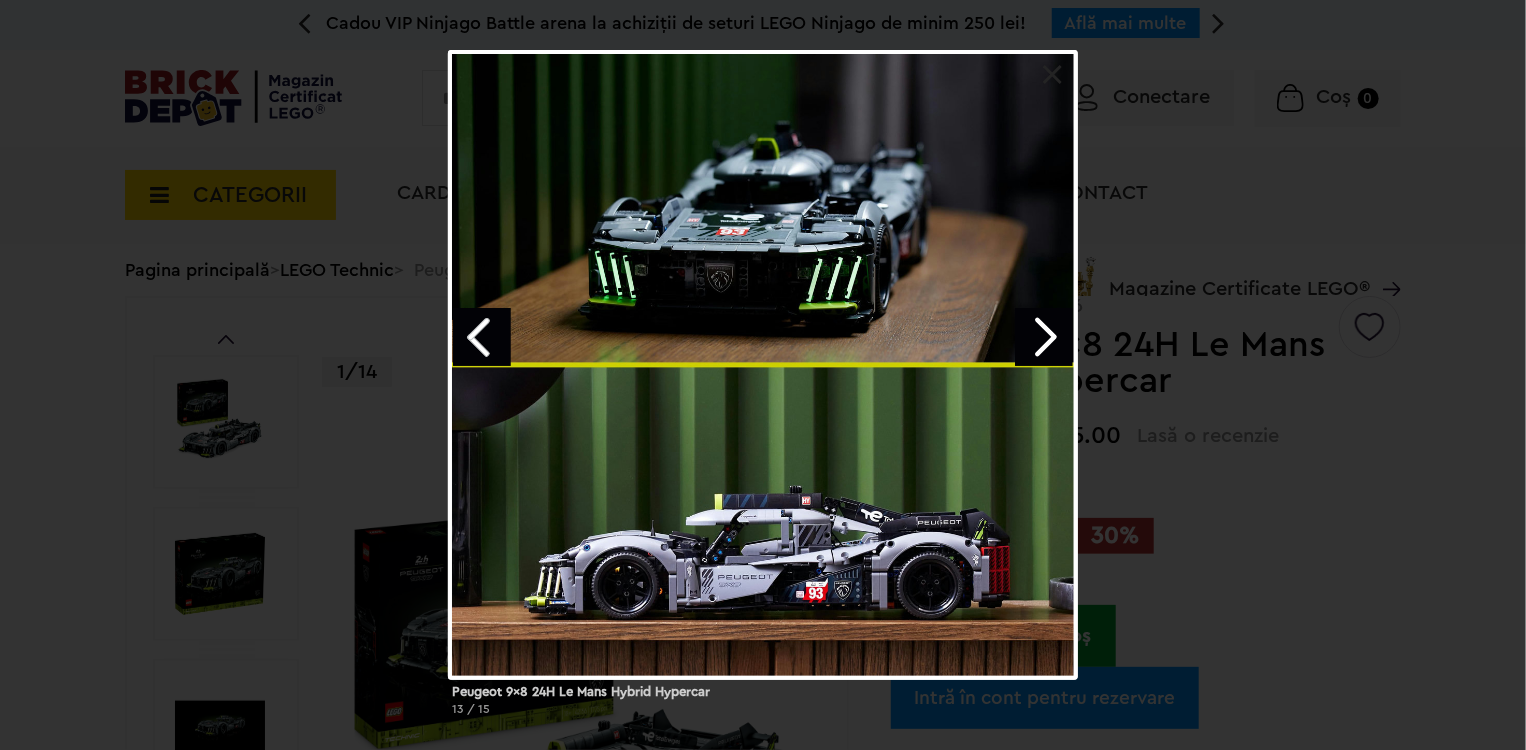 click at bounding box center [1044, 337] 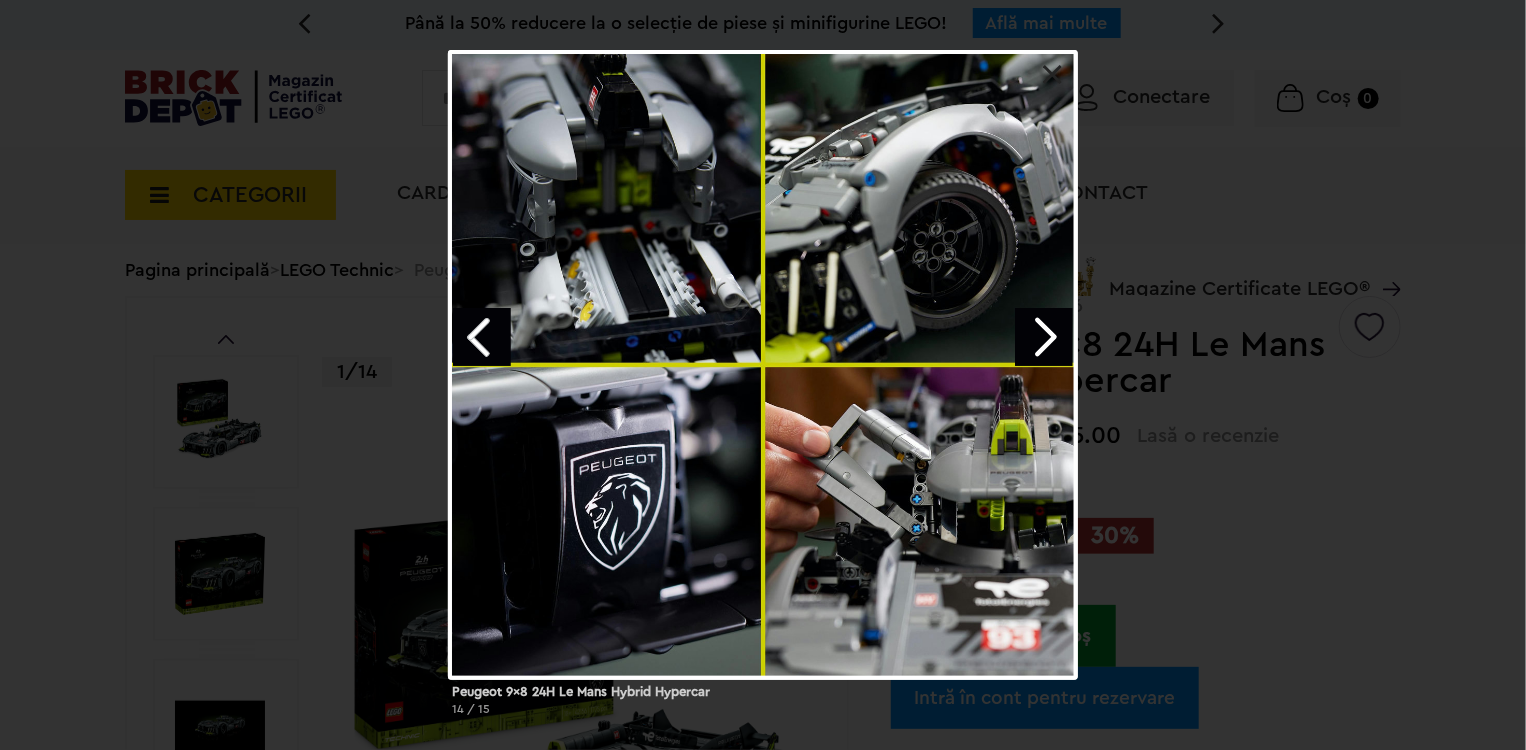 click at bounding box center [1044, 337] 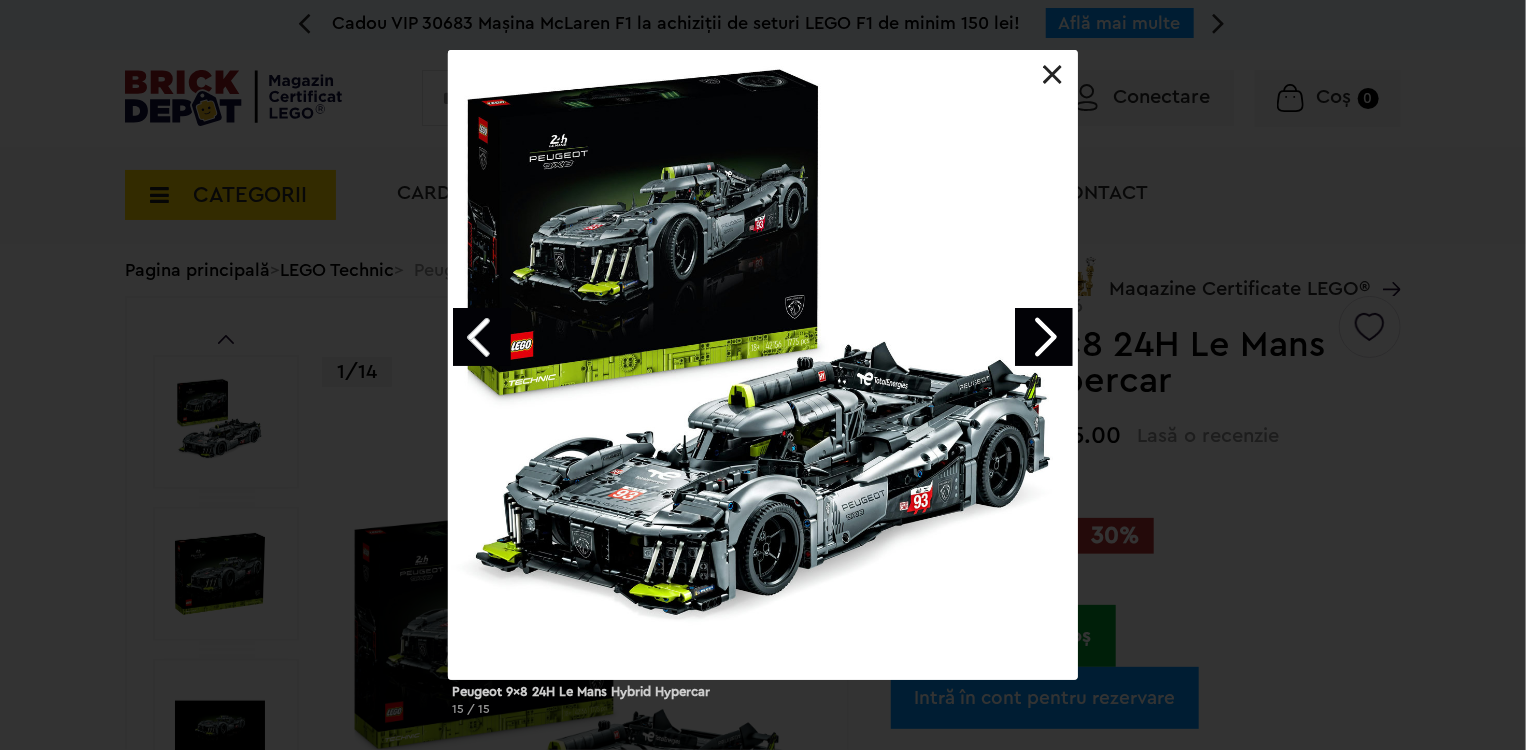 click at bounding box center [482, 337] 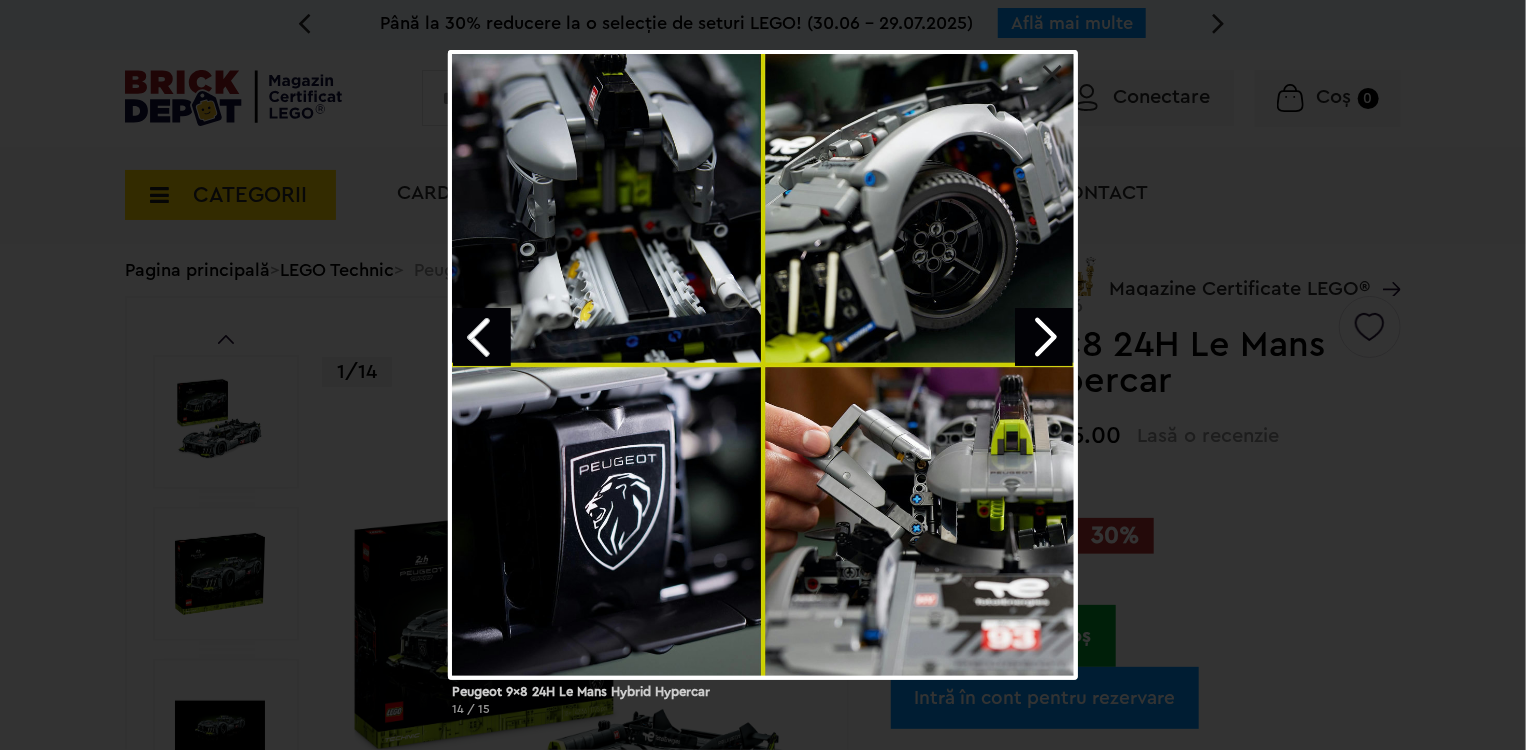 click at bounding box center [1044, 337] 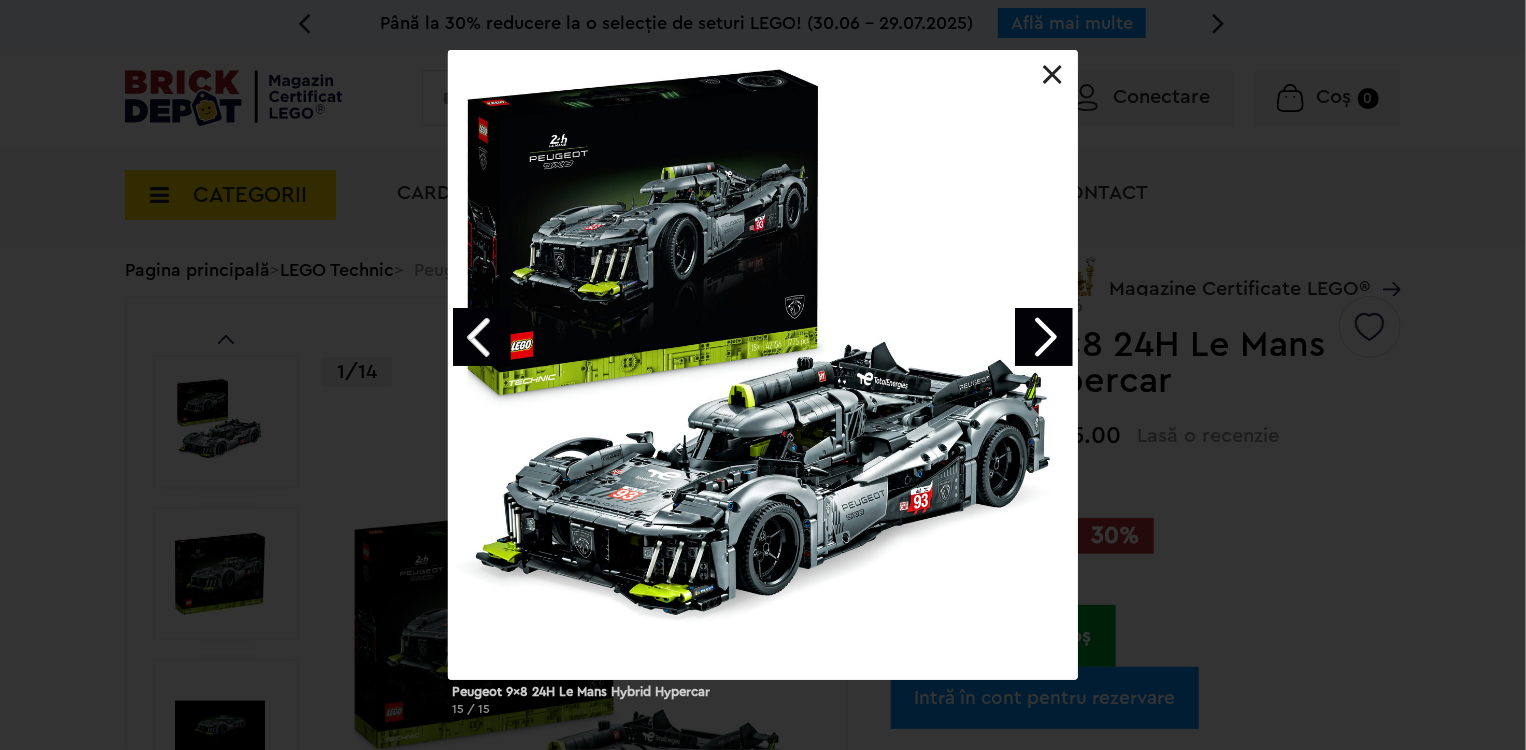 click at bounding box center [1044, 337] 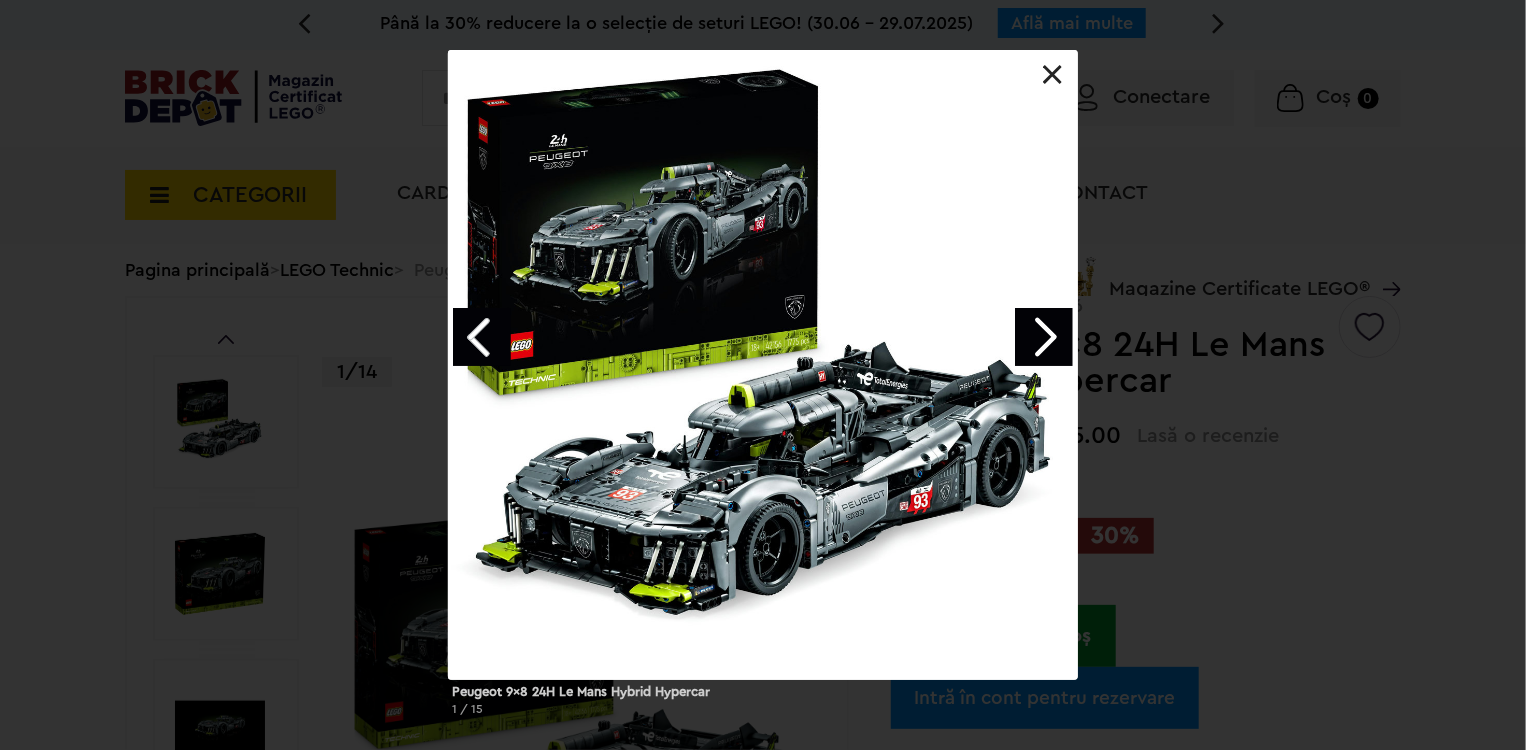 click at bounding box center (1053, 75) 